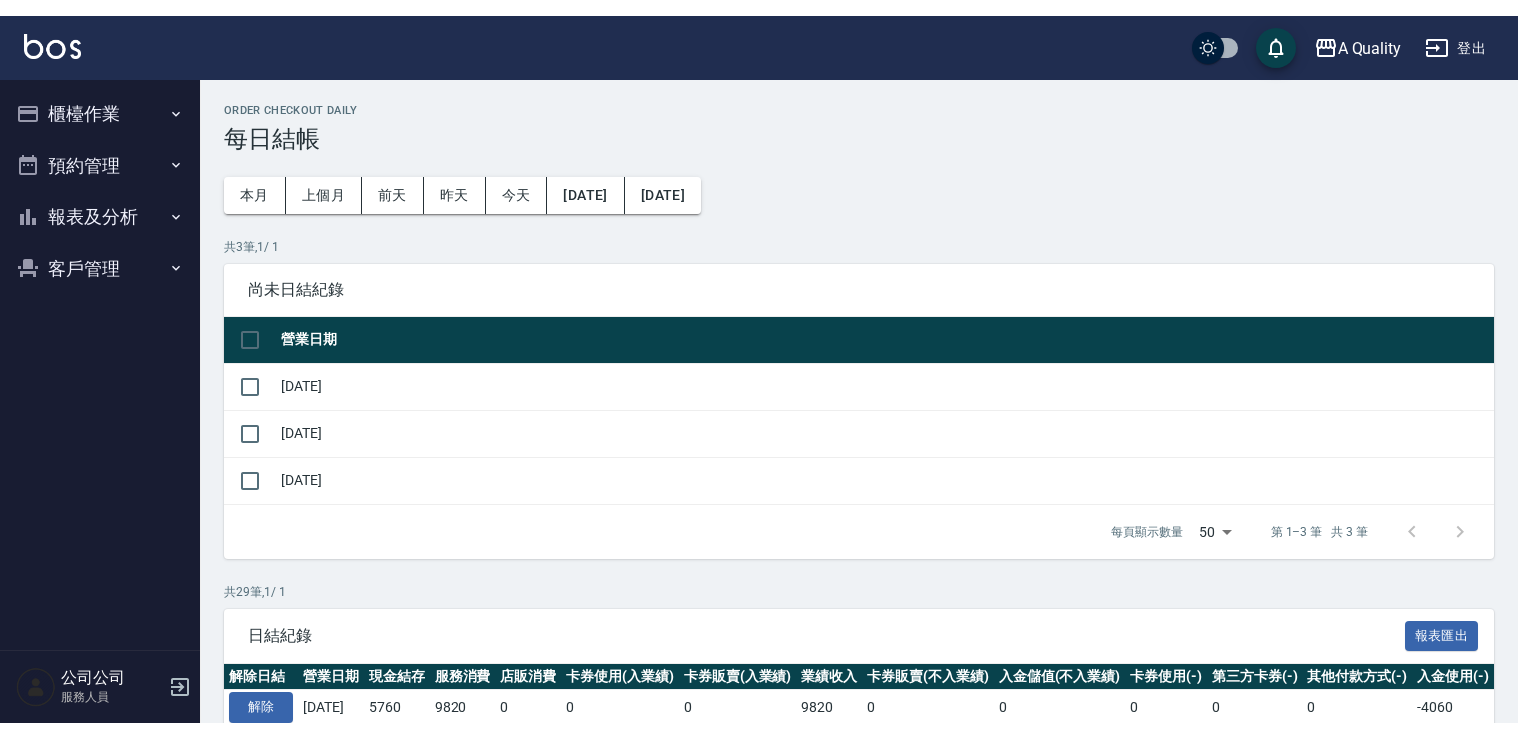 scroll, scrollTop: 0, scrollLeft: 0, axis: both 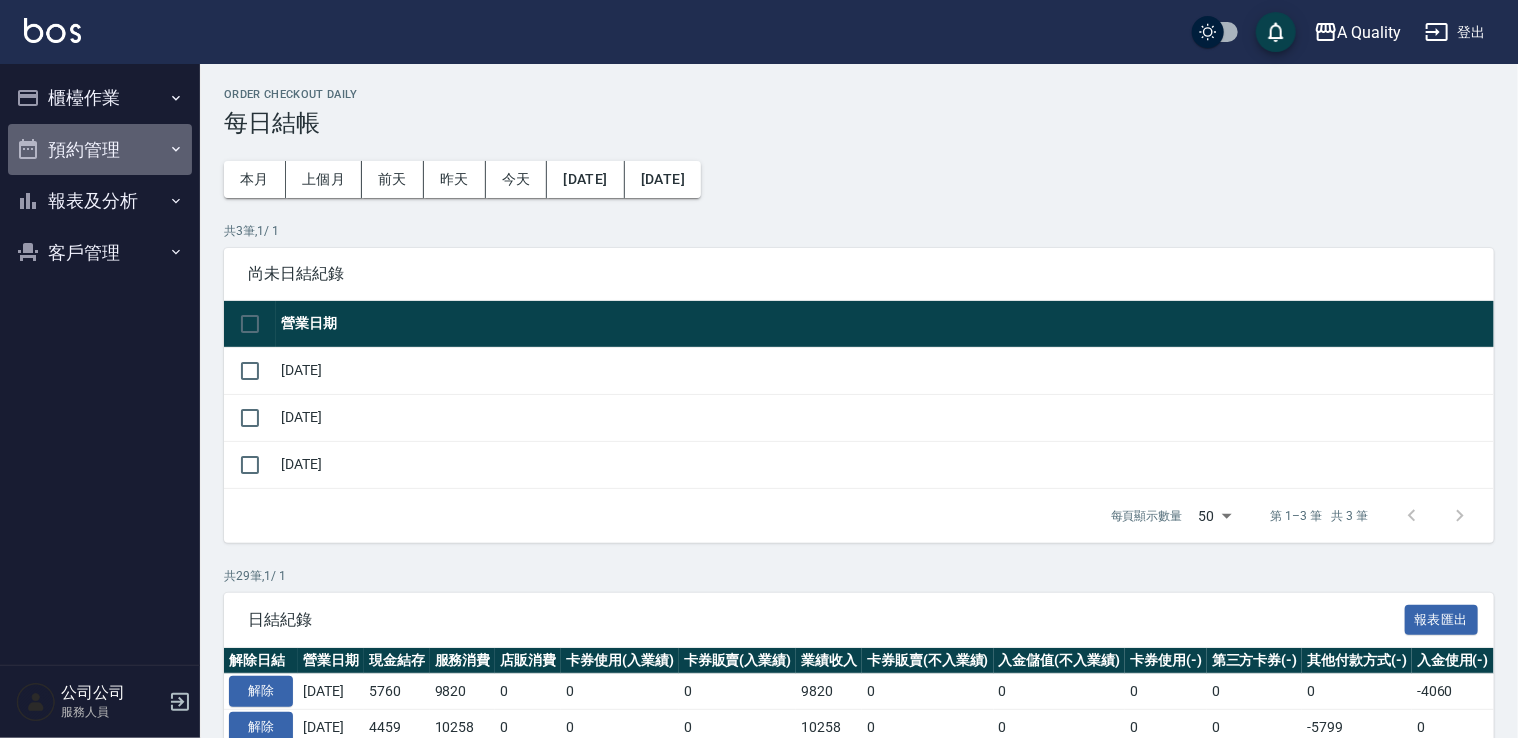 click on "預約管理" at bounding box center (100, 150) 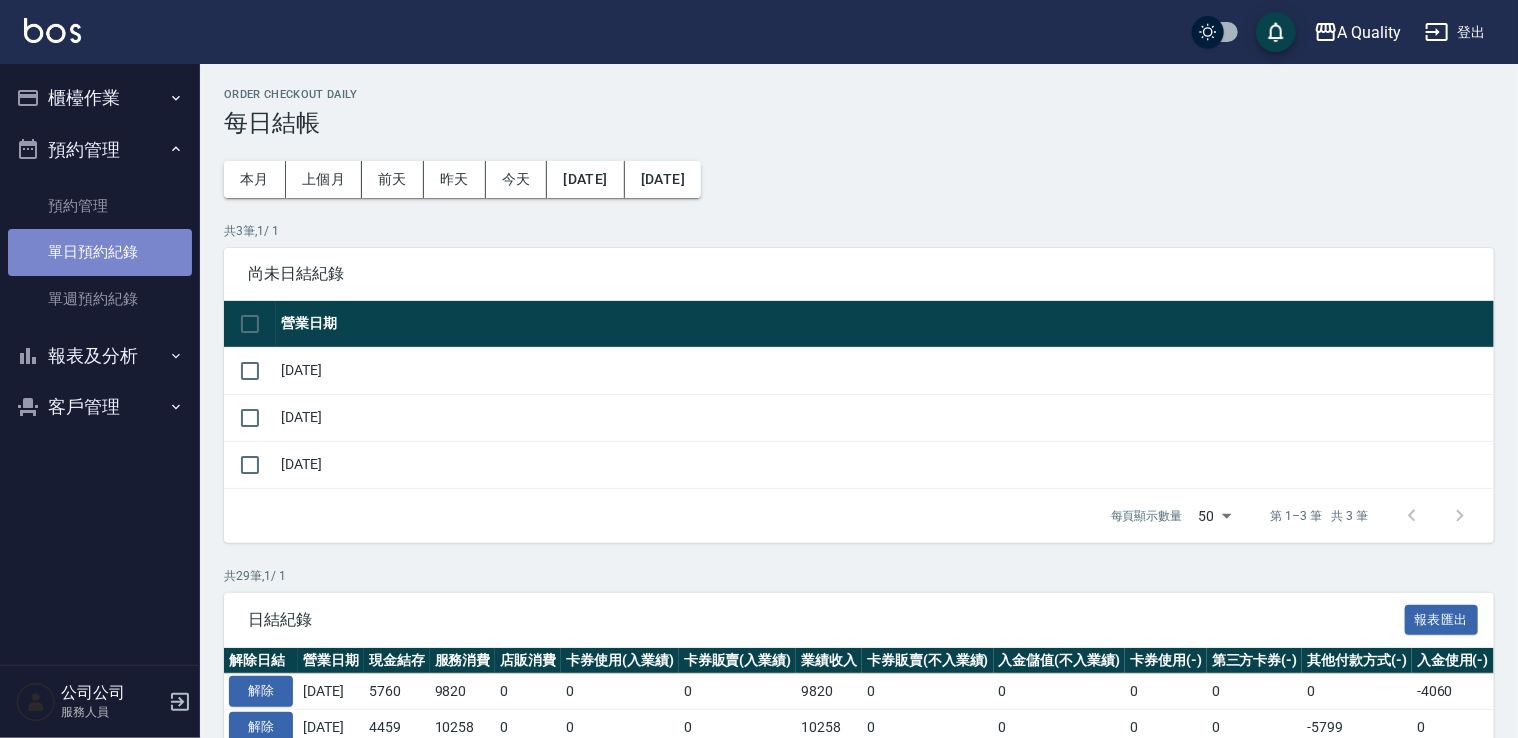 drag, startPoint x: 124, startPoint y: 261, endPoint x: 173, endPoint y: 252, distance: 49.819675 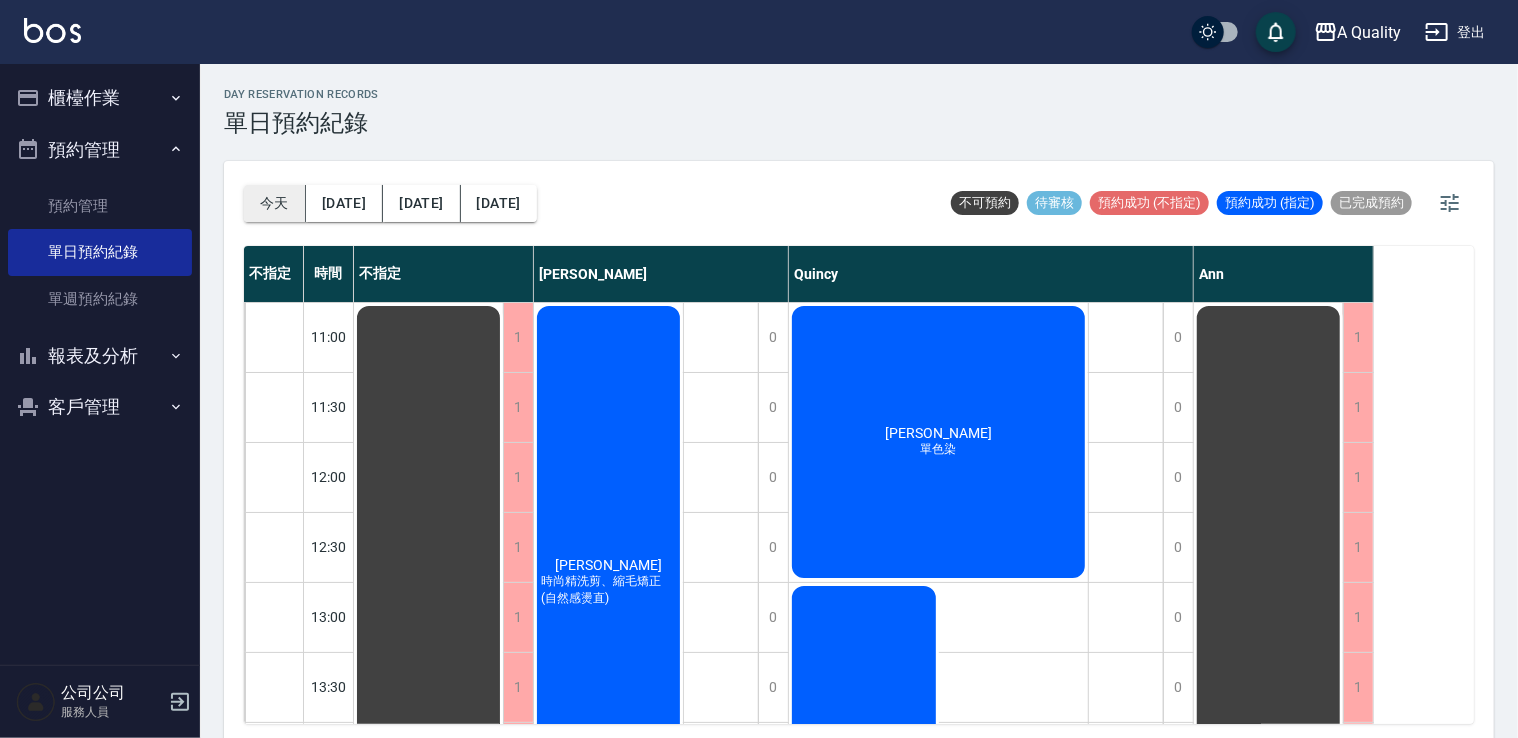 click on "今天" at bounding box center (275, 203) 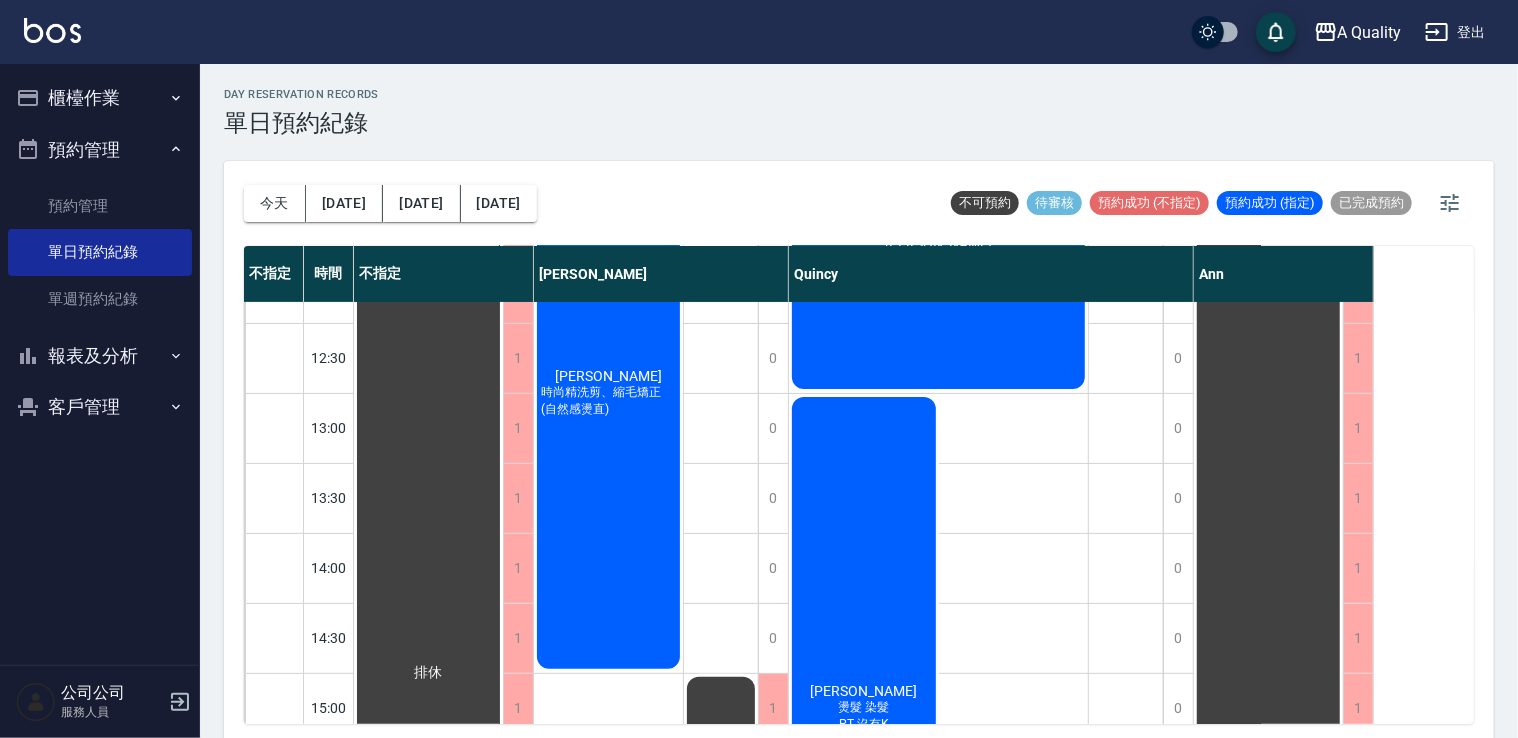 scroll, scrollTop: 300, scrollLeft: 0, axis: vertical 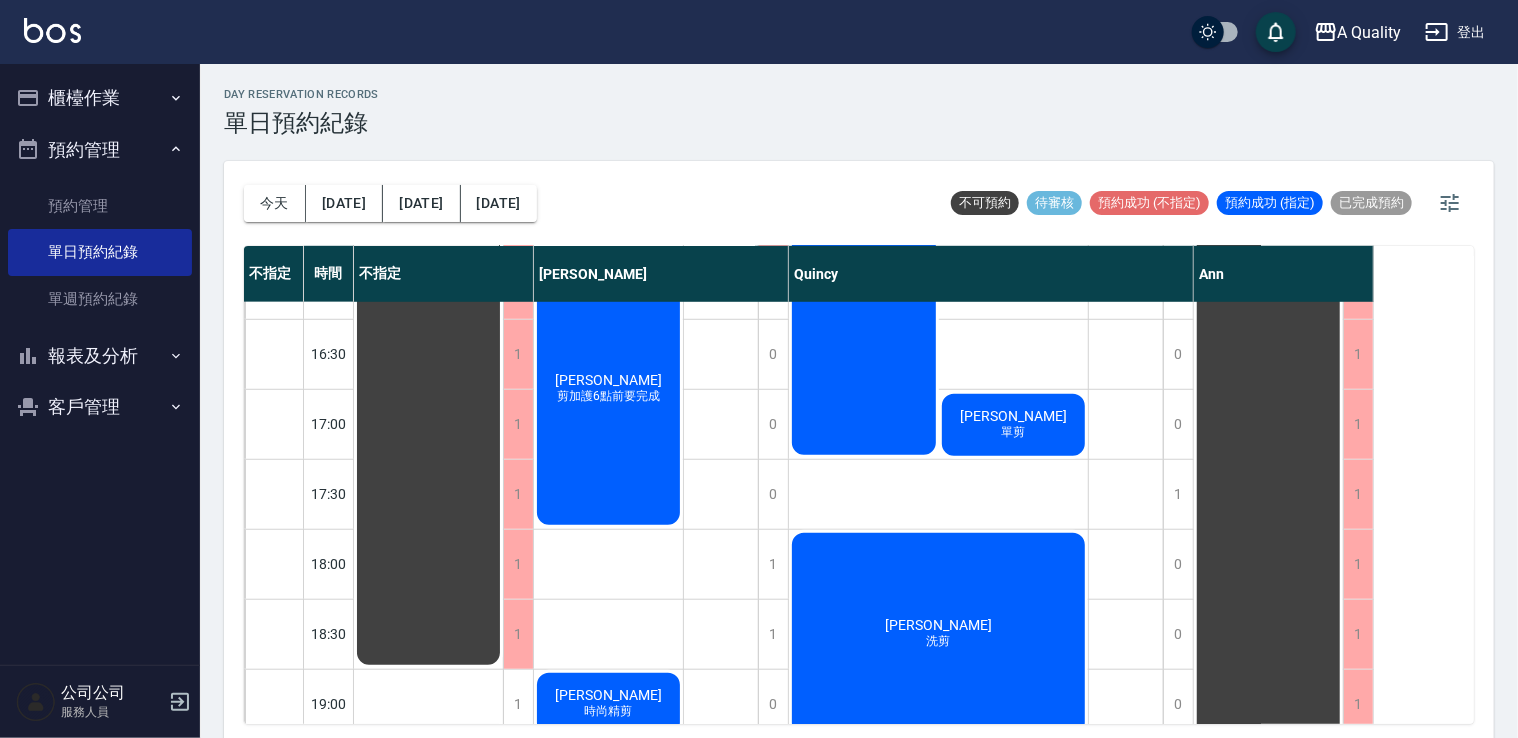 click on "單剪" at bounding box center (609, -146) 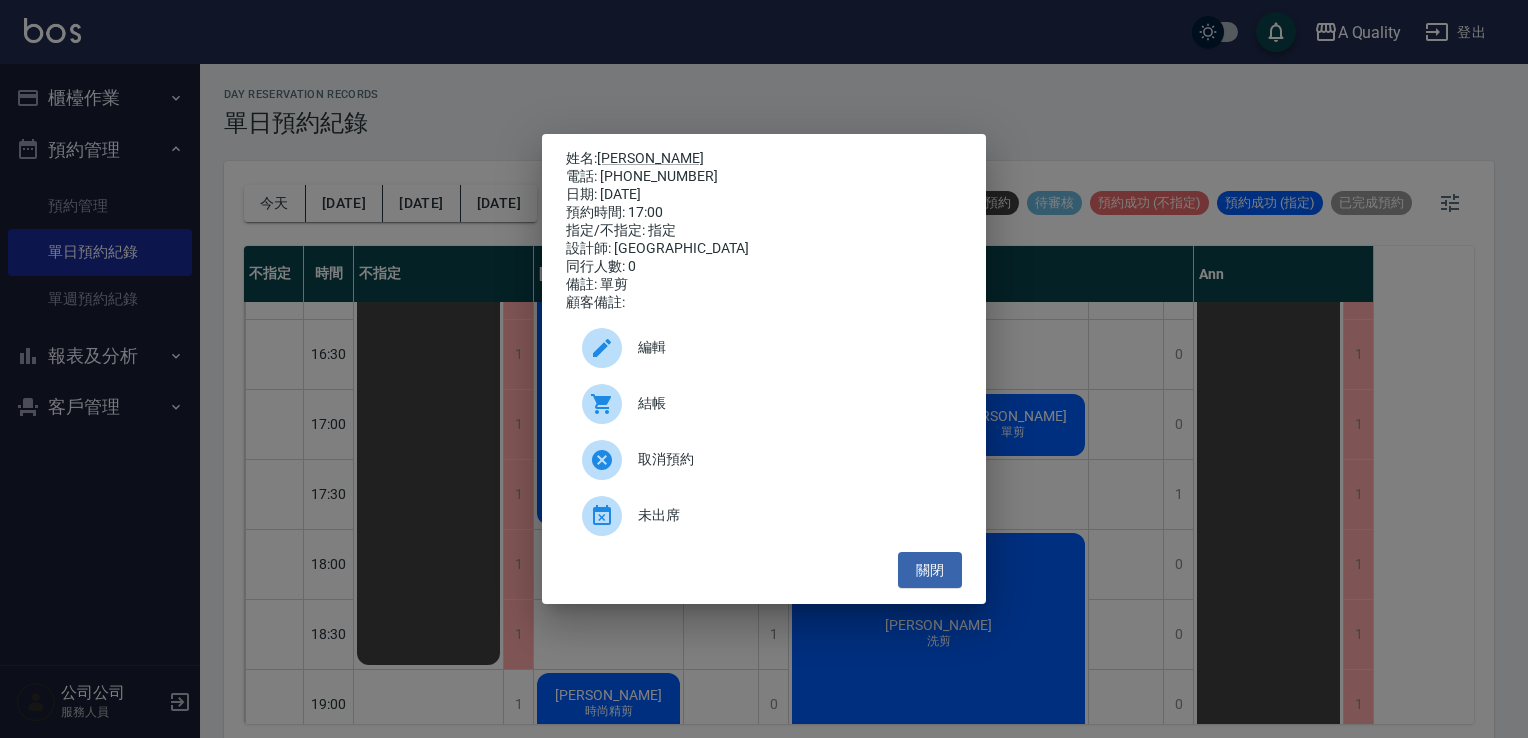 click on "編輯" at bounding box center [792, 347] 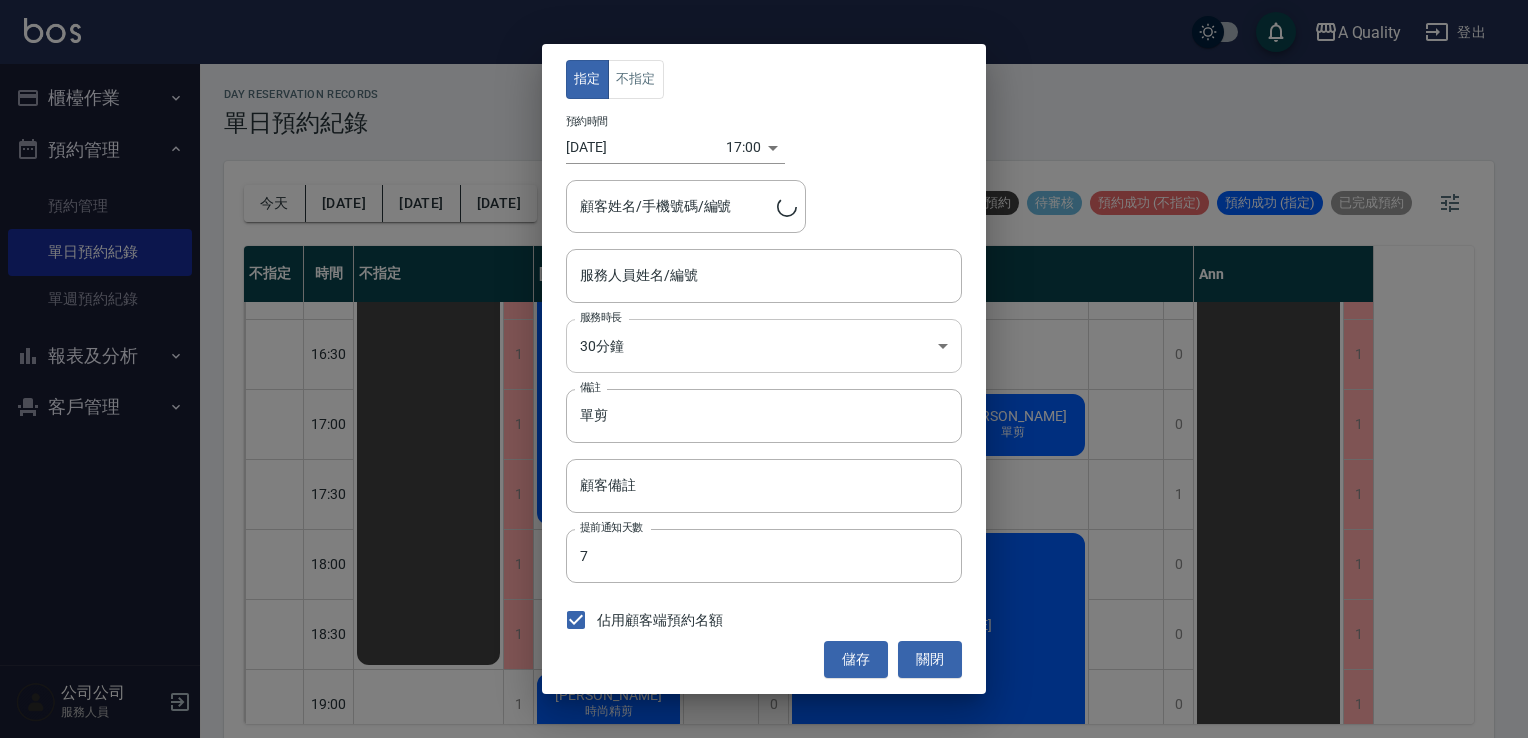 type on "Quincy(無代號)" 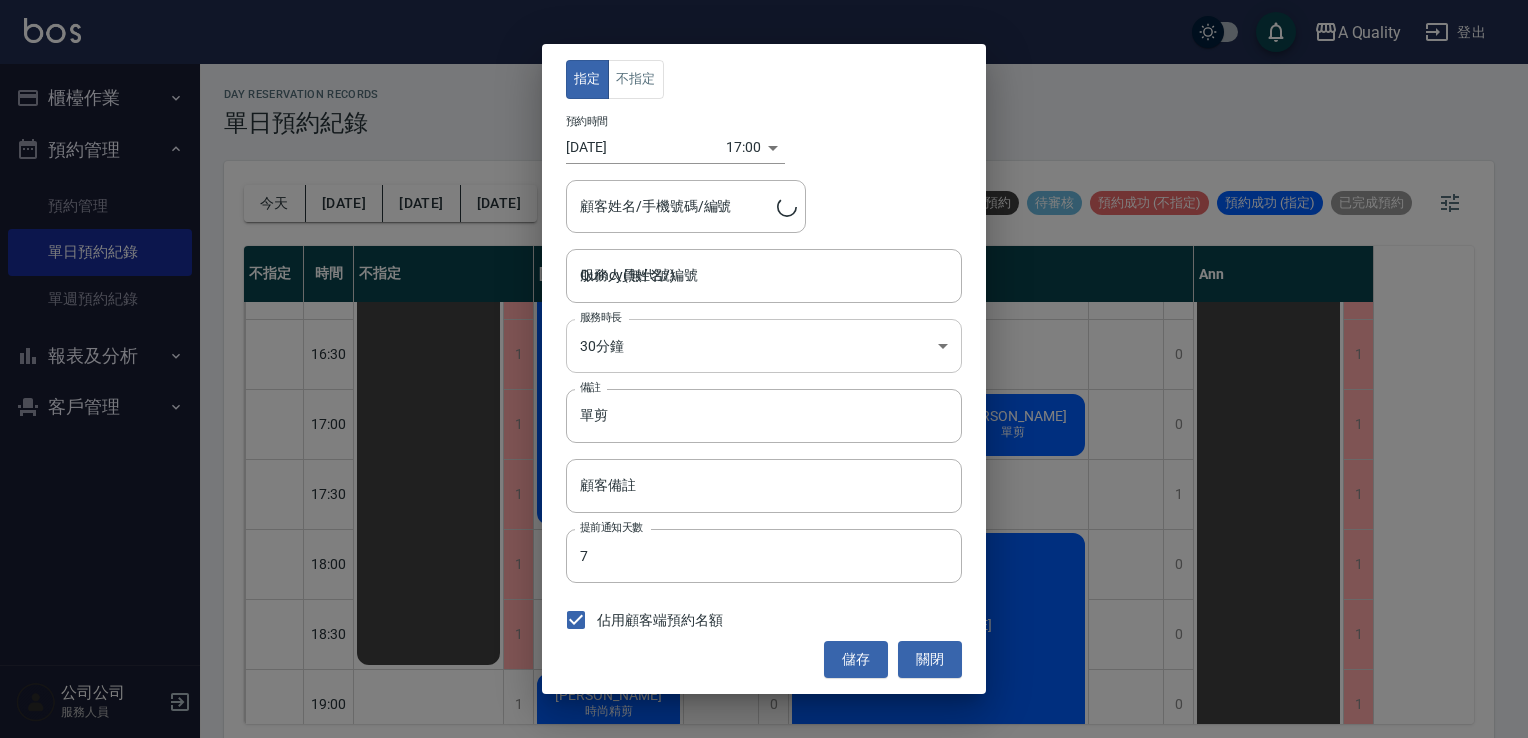 type on "林彥輝/0982004252" 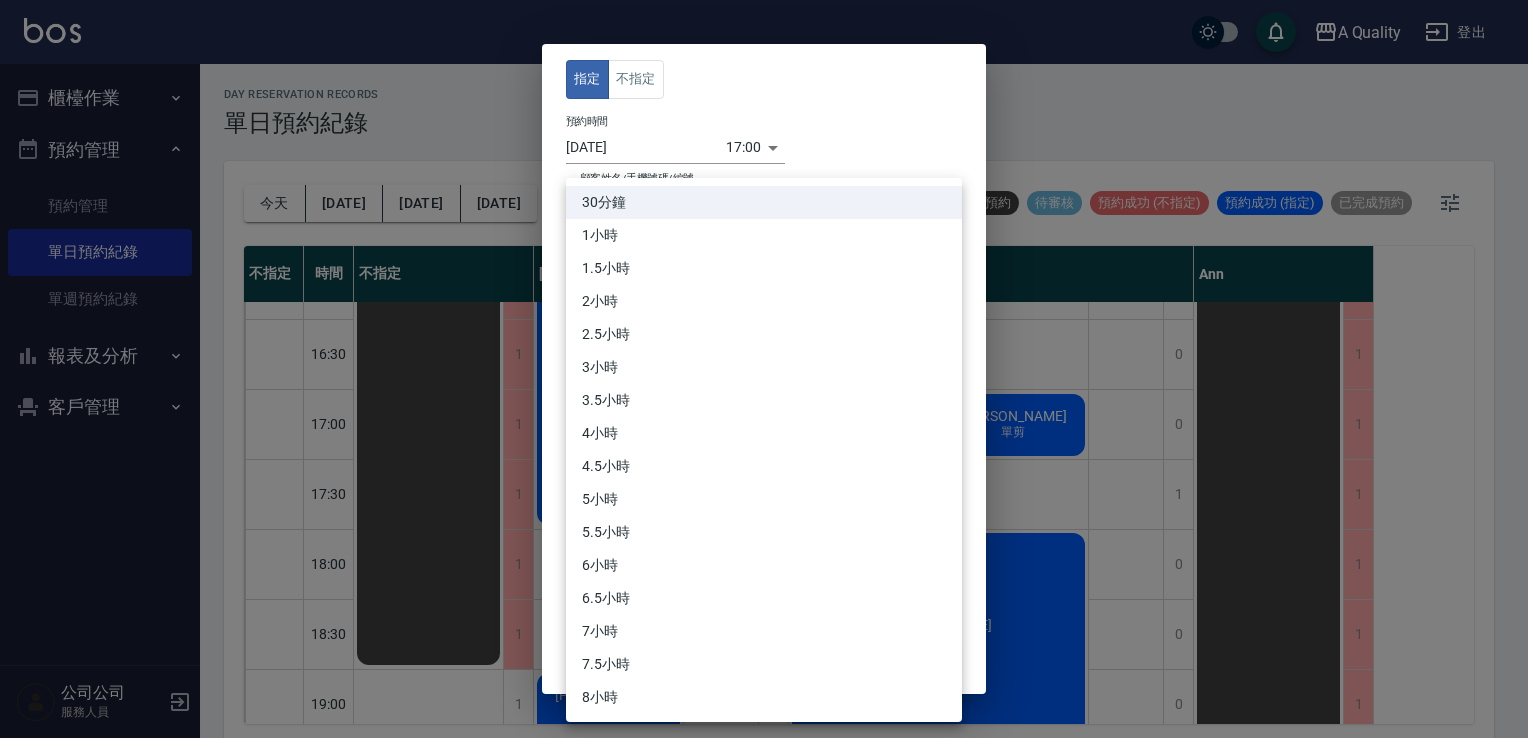click on "A Quality 登出 櫃檯作業 打帳單 帳單列表 營業儀表板 現金收支登錄 每日結帳 排班表 現場電腦打卡 預約管理 預約管理 單日預約紀錄 單週預約紀錄 報表及分析 報表目錄 店家日報表 互助日報表 互助排行榜 互助點數明細 設計師日報表 設計師業績分析表 設計師排行榜 店販抽成明細 每日非現金明細 客戶管理 客戶列表 卡券管理 入金管理 公司公司 服務人員 day Reservation records 單日預約紀錄 今天 明天 後天 2025/07/10 不可預約 待審核 預約成功 (不指定) 預約成功 (指定) 已完成預約 不指定 時間 不指定 Taylor Quincy Ann 11:00 11:30 12:00 12:30 13:00 13:30 14:00 14:30 15:00 15:30 16:00 16:30 17:00 17:30 18:00 18:30 19:00 19:30 1 1 1 1 1 1 1 1 1 1 1 1 1 1 1 1 1 1 排休 0 0 0 0 0 0 0 0 1 0 0 0 0 0 1 1 0 1 陳怡倫 時尚精洗剪、縮毛矯正(自然感燙直)  游士賢 時尚精剪 邱小姐 剪加護6點前要完成 吳偉鋮 時尚精剪  排休 排休 0 0" at bounding box center [764, 372] 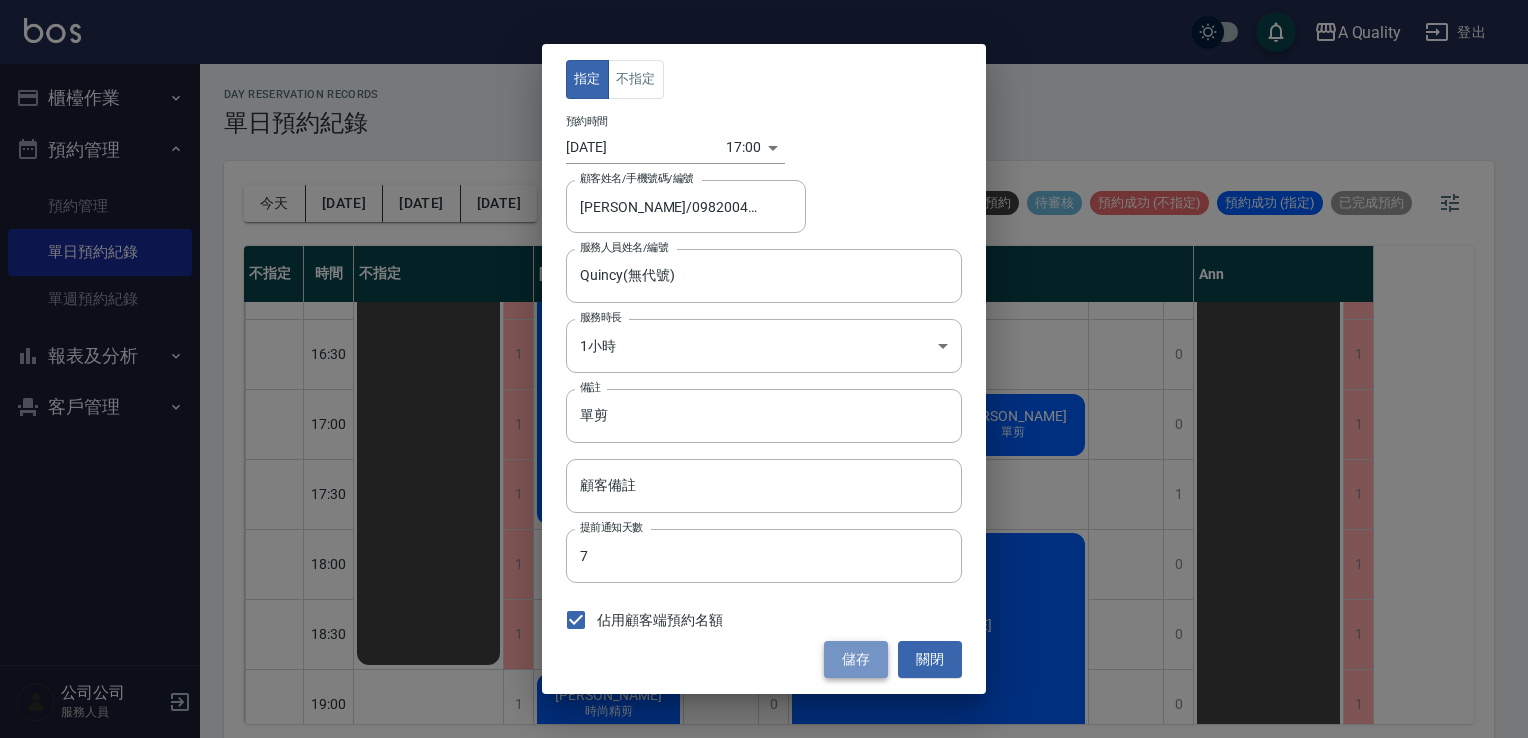 click on "儲存" at bounding box center [856, 659] 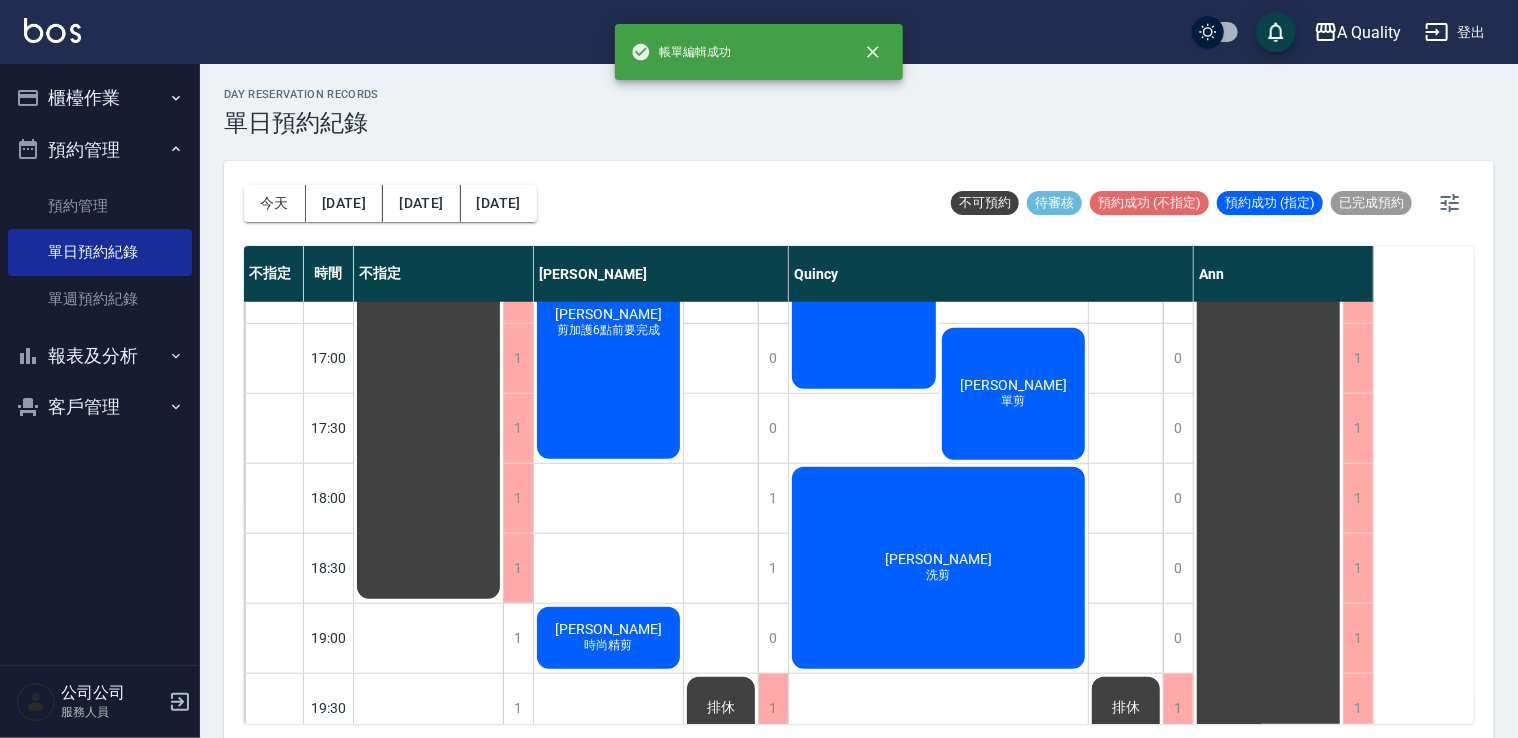 scroll, scrollTop: 853, scrollLeft: 0, axis: vertical 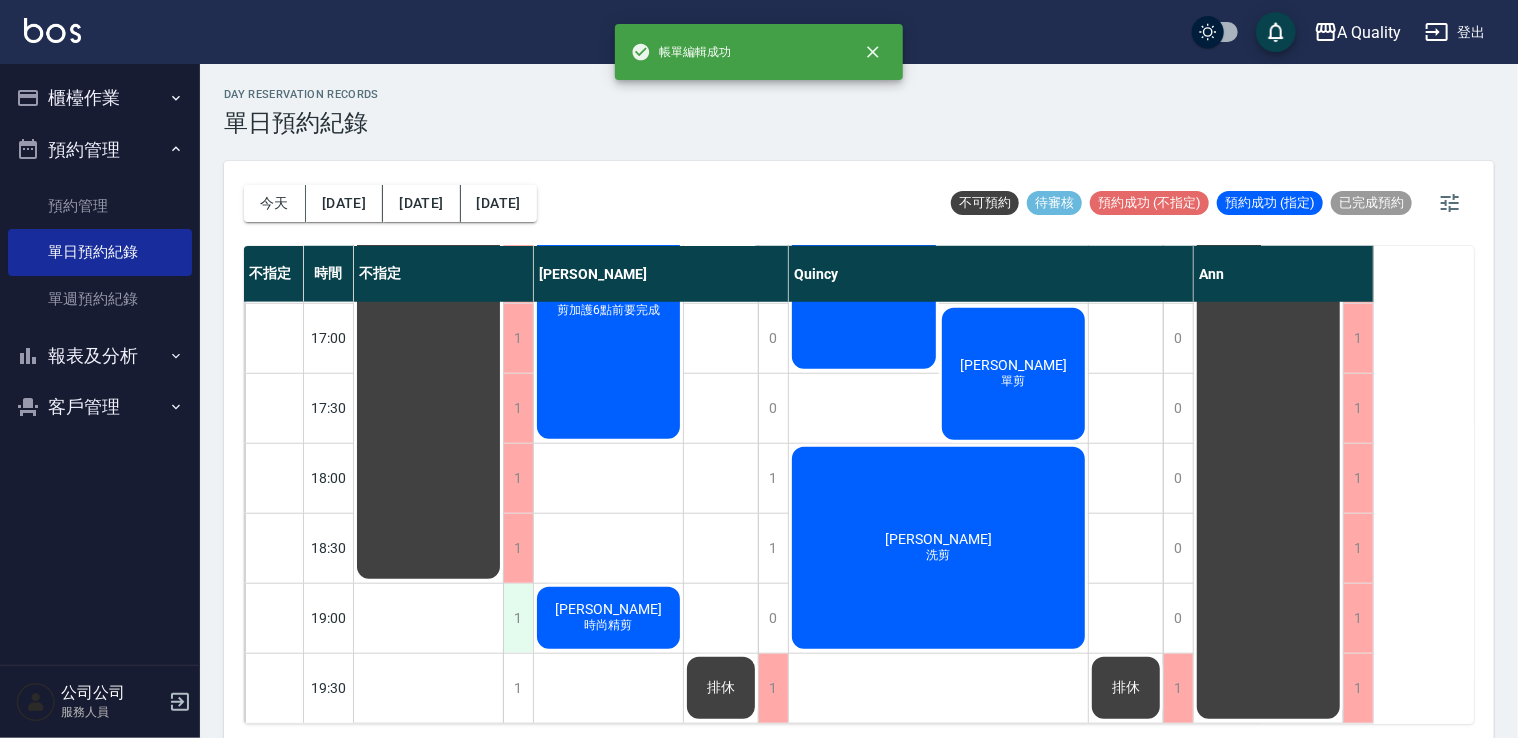 click on "1" at bounding box center [518, 618] 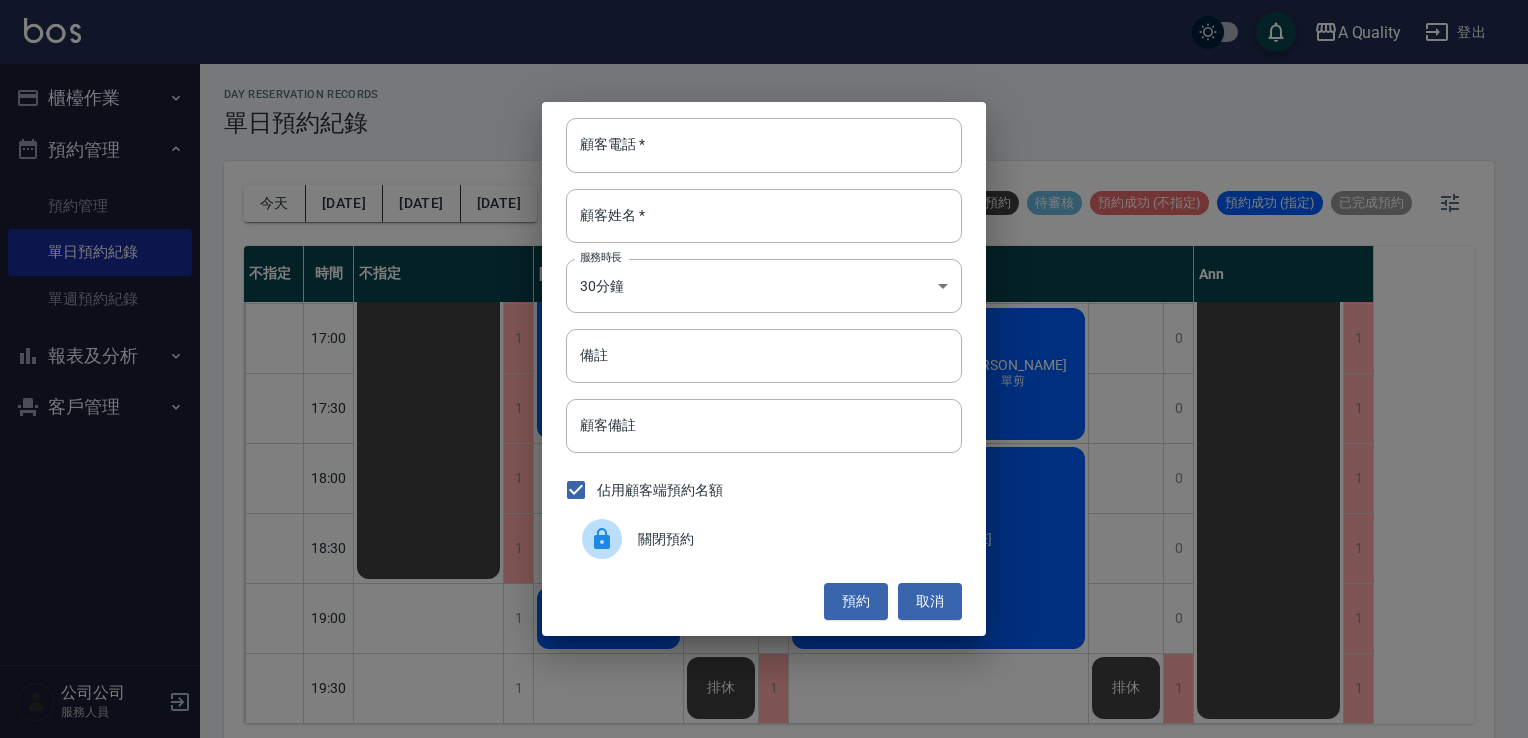 click on "關閉預約" at bounding box center [792, 539] 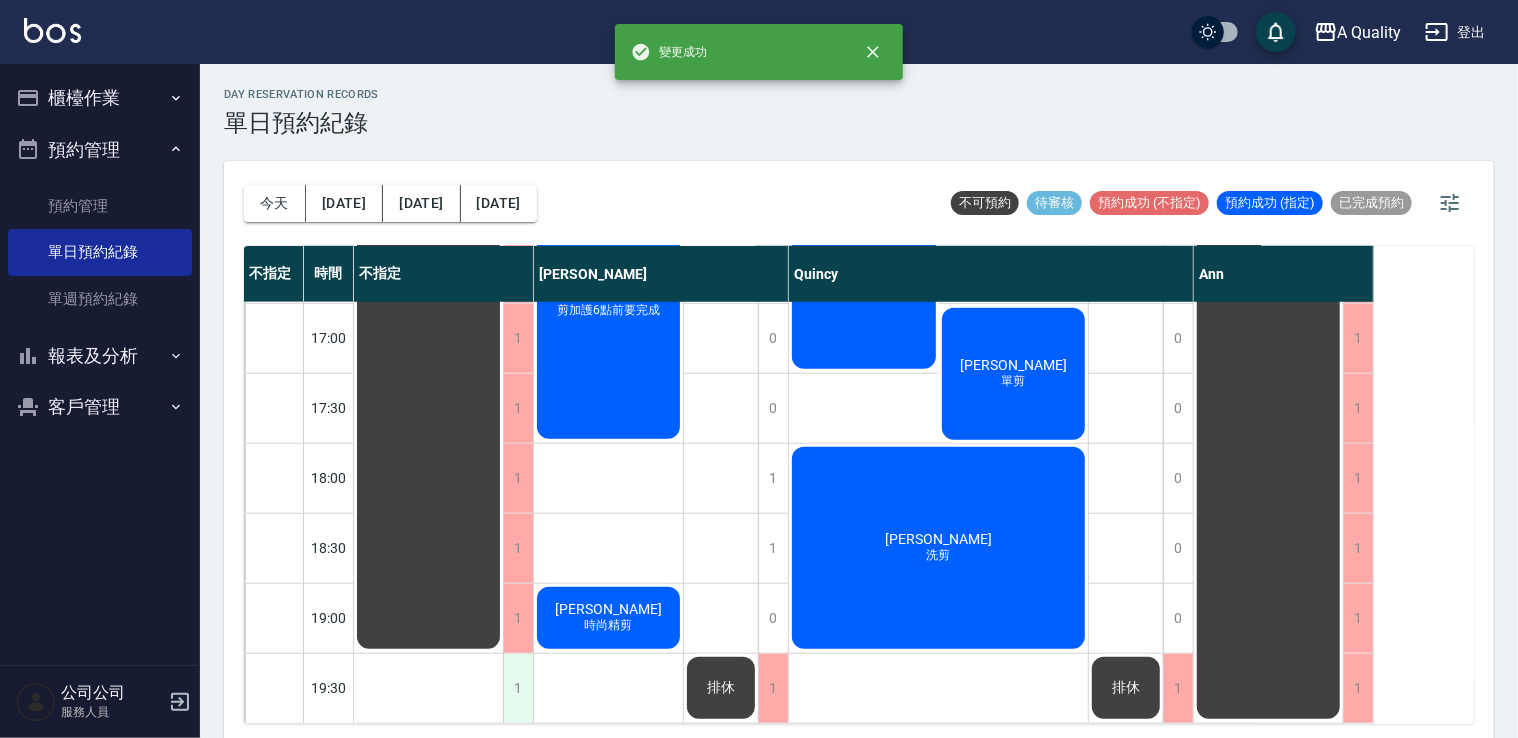 click on "1" at bounding box center (518, 688) 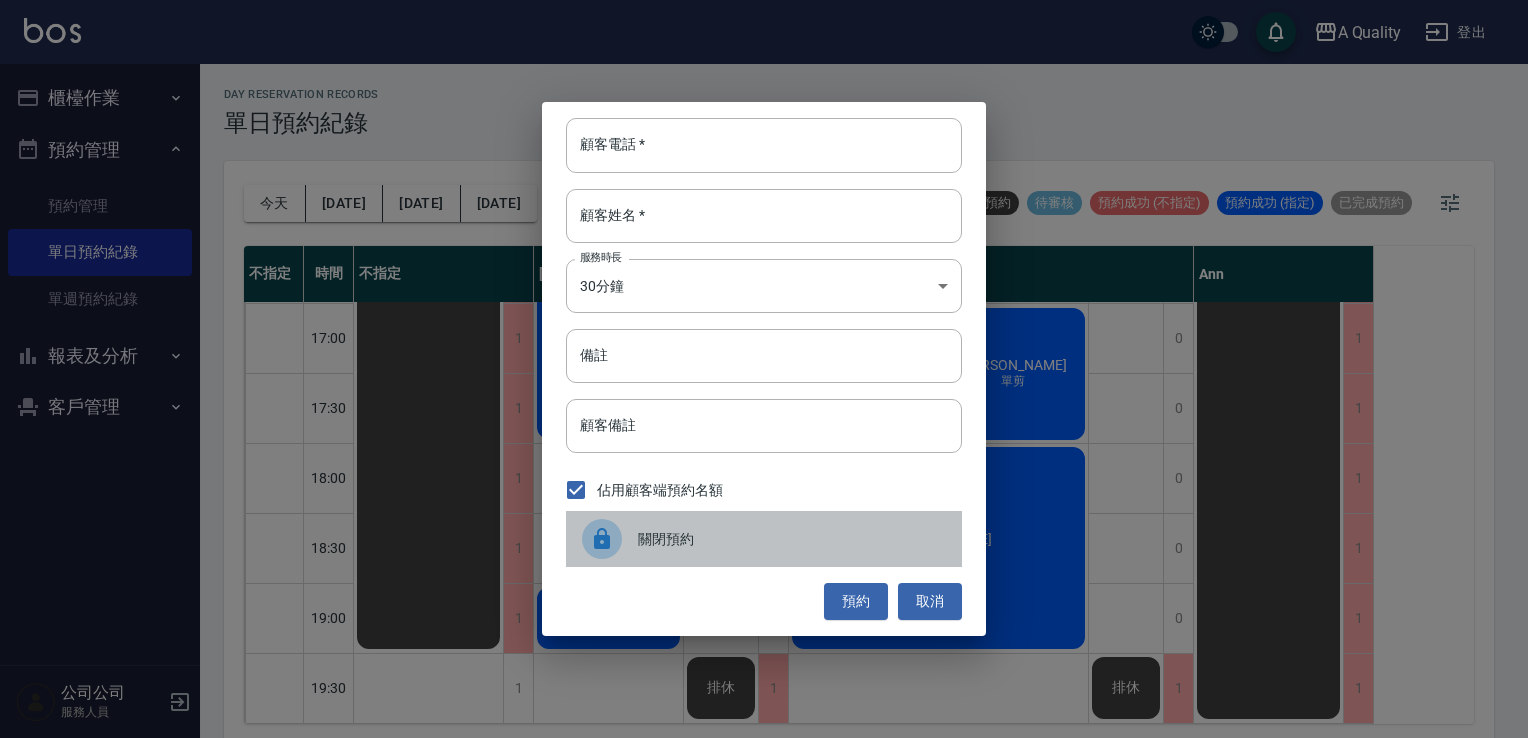 click on "關閉預約" at bounding box center (792, 539) 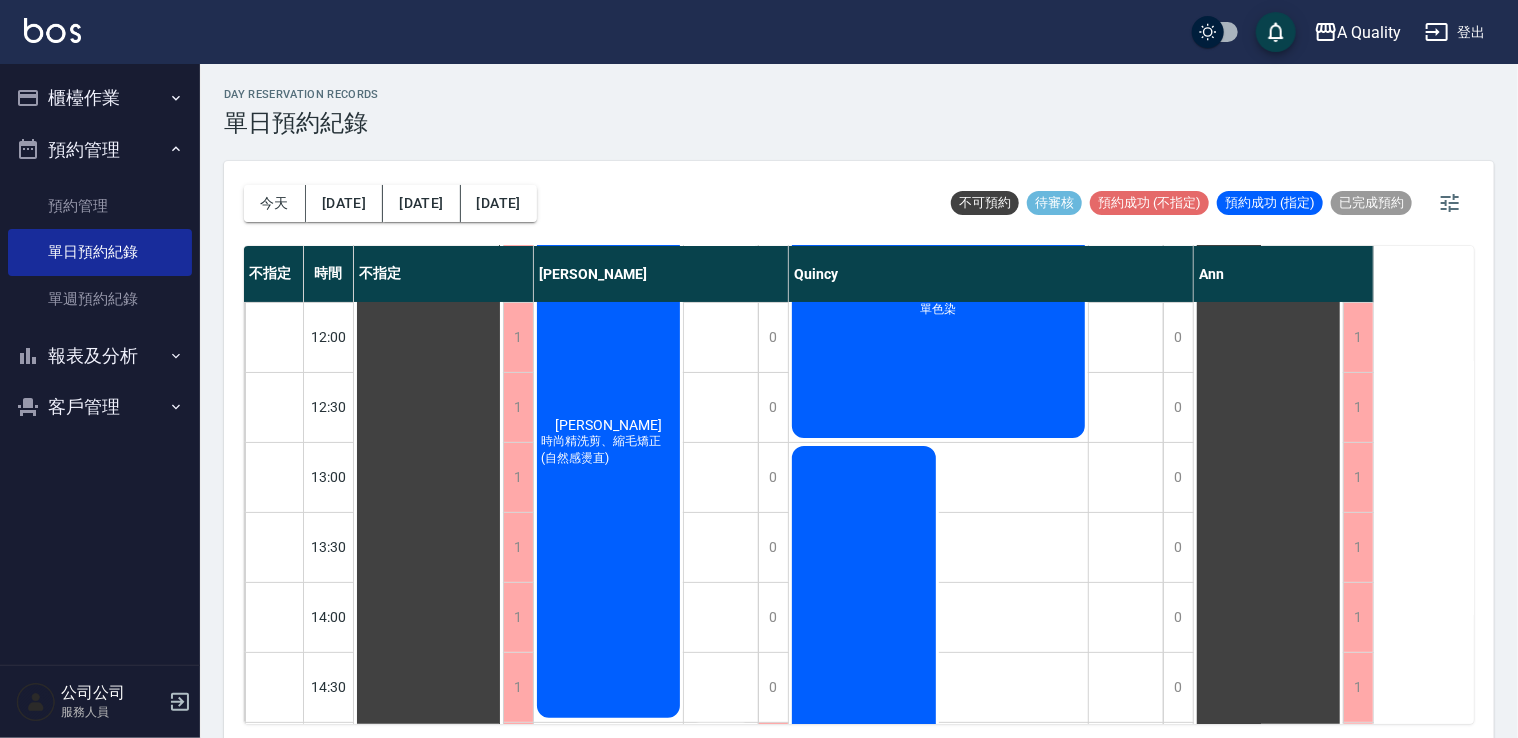 scroll, scrollTop: 0, scrollLeft: 0, axis: both 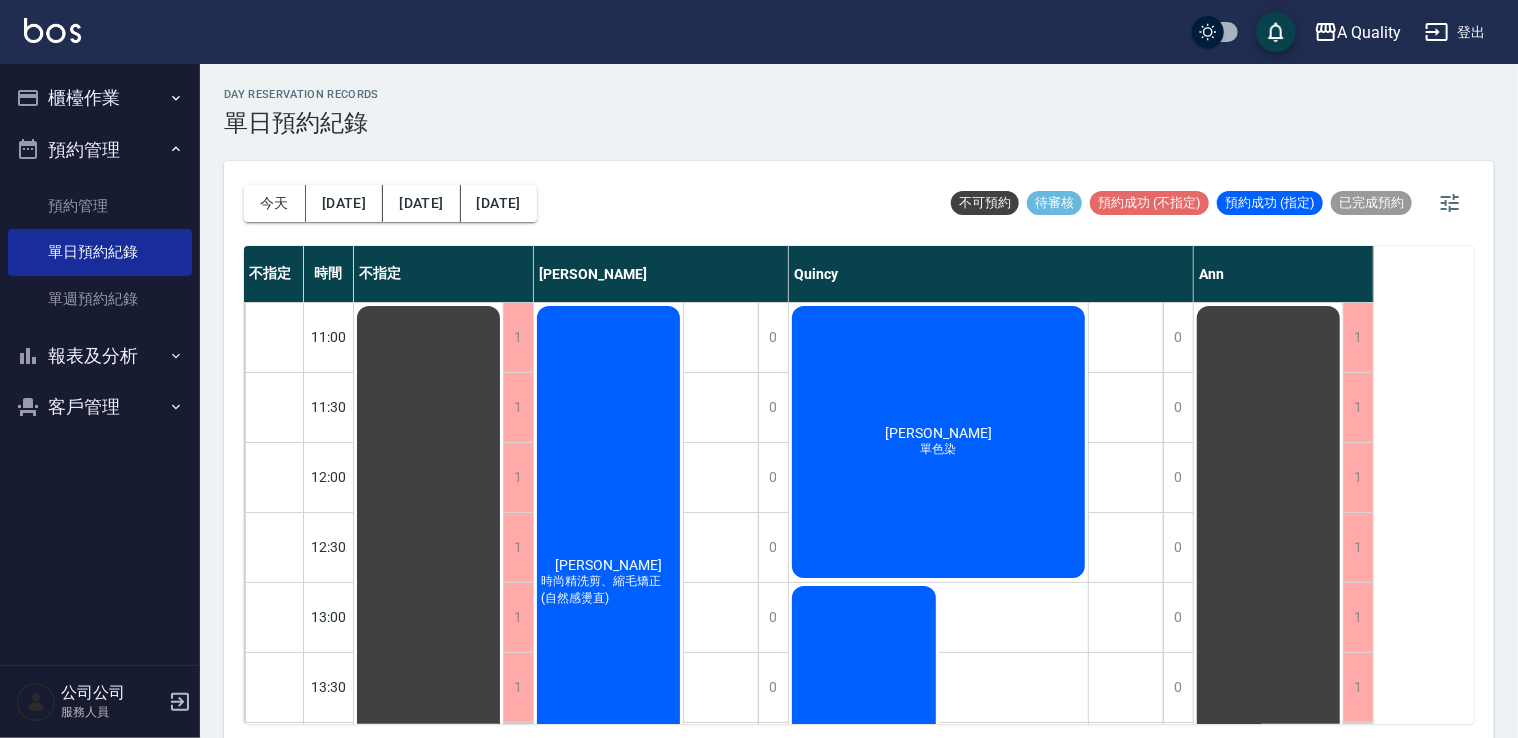 click on "劉詠秋 單色染" at bounding box center (428, 932) 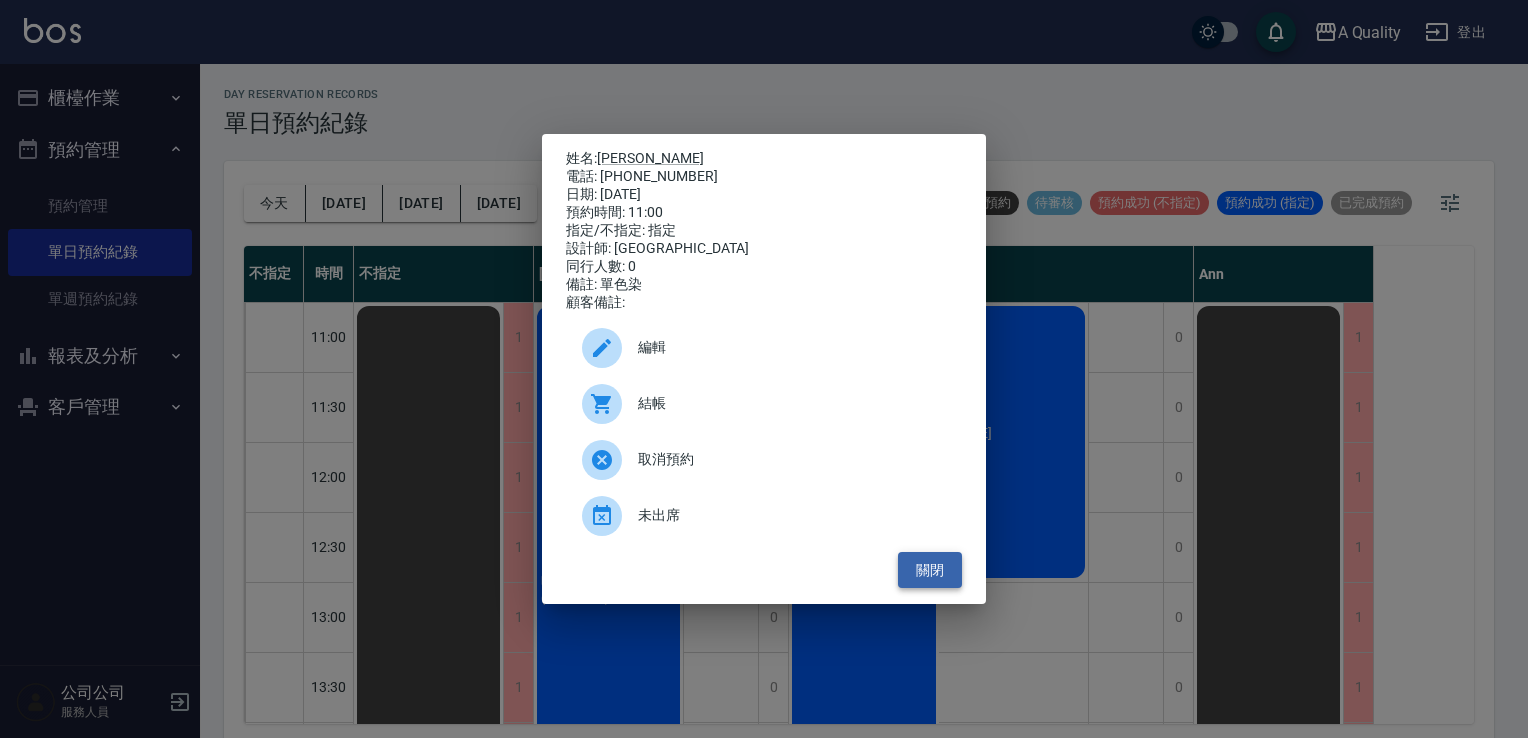 click on "關閉" at bounding box center (930, 570) 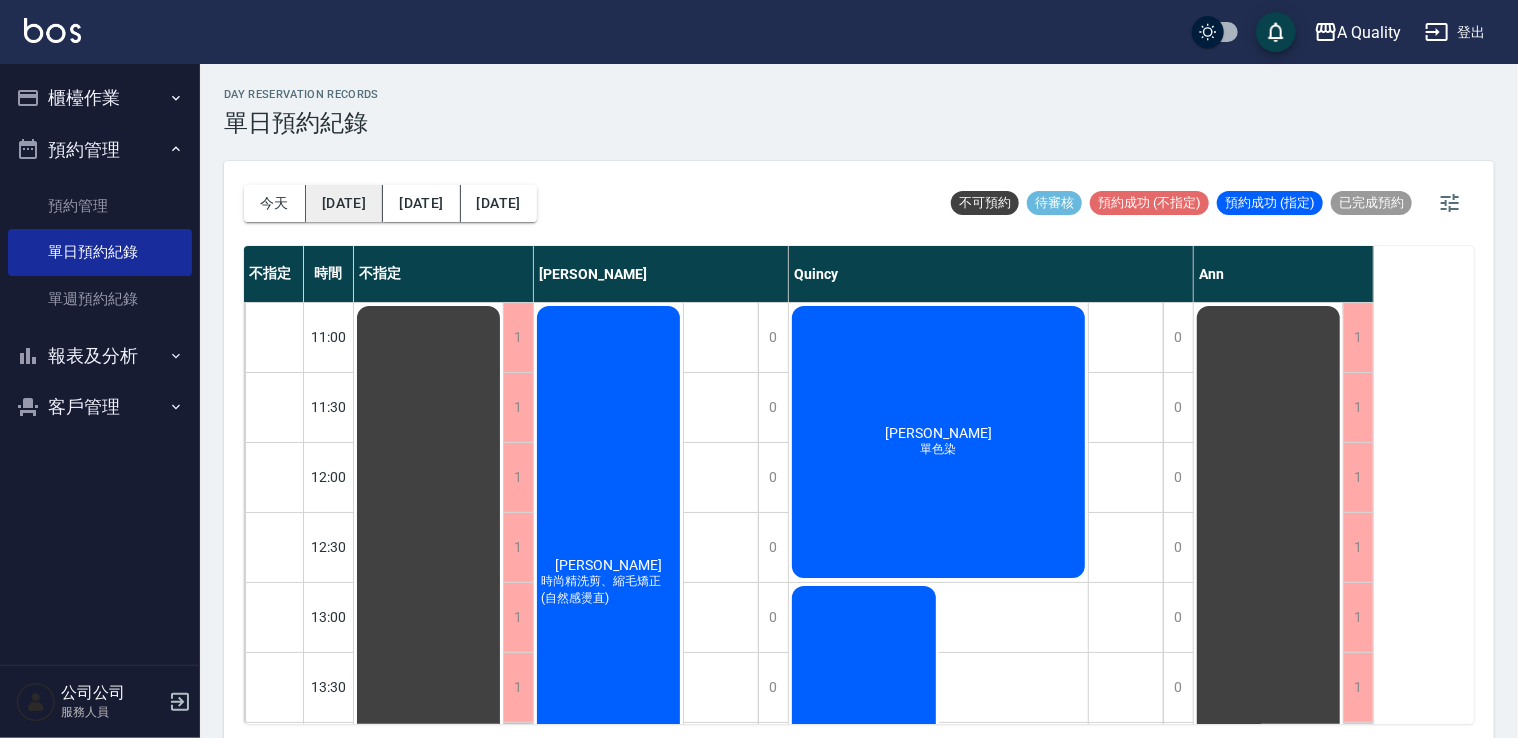 click on "明天" at bounding box center (344, 203) 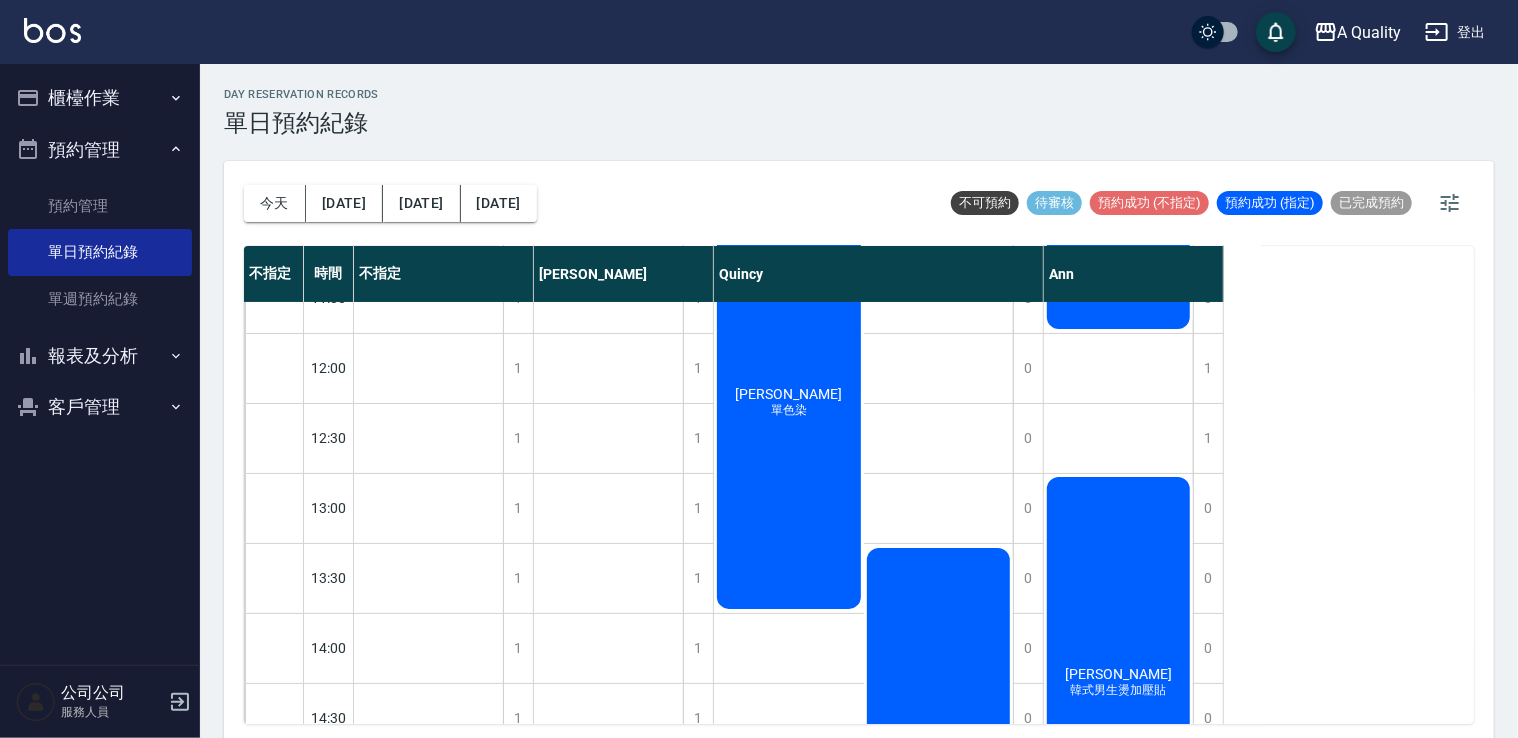 scroll, scrollTop: 400, scrollLeft: 0, axis: vertical 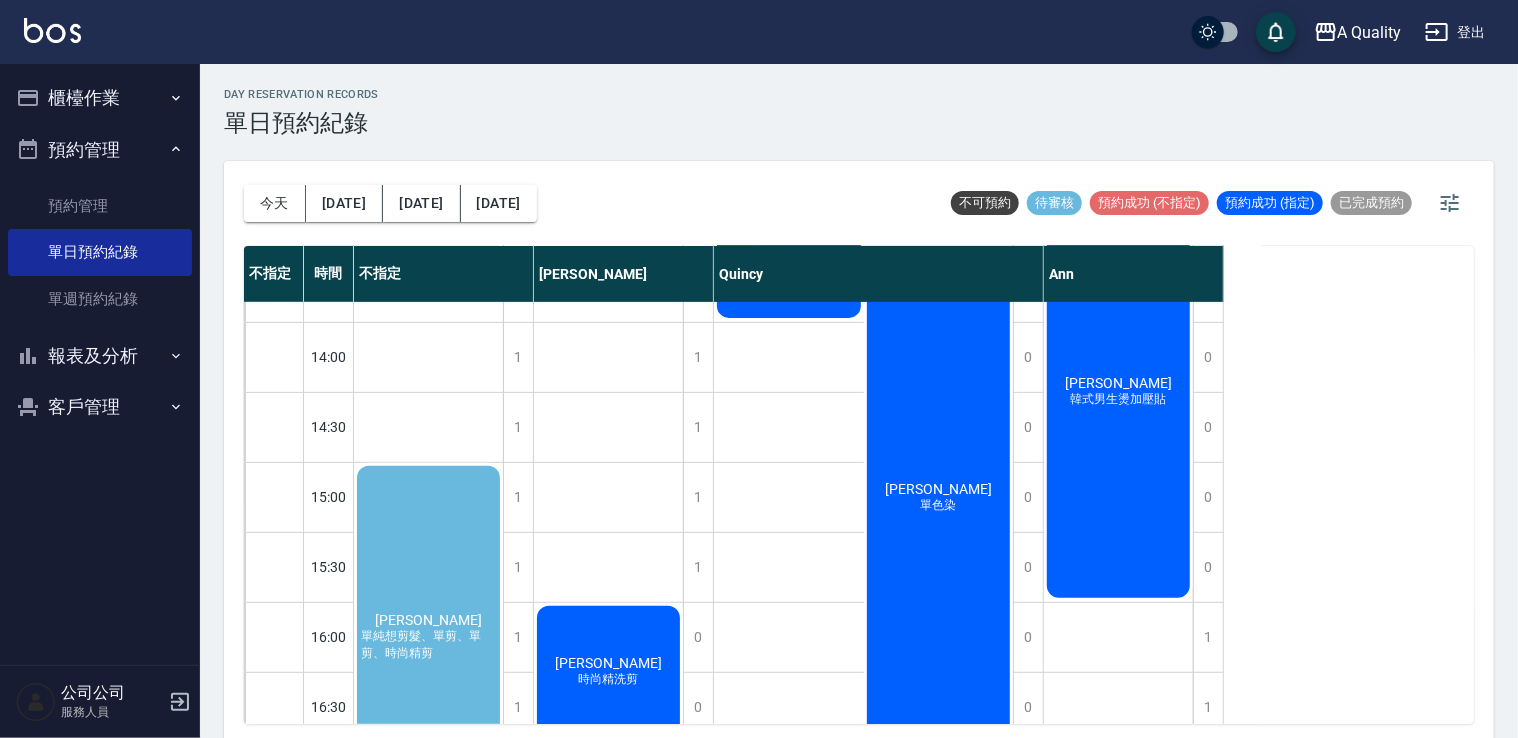 click on "吳佳縉 單純想剪髮、單剪、單剪、時尚精剪" at bounding box center (428, 637) 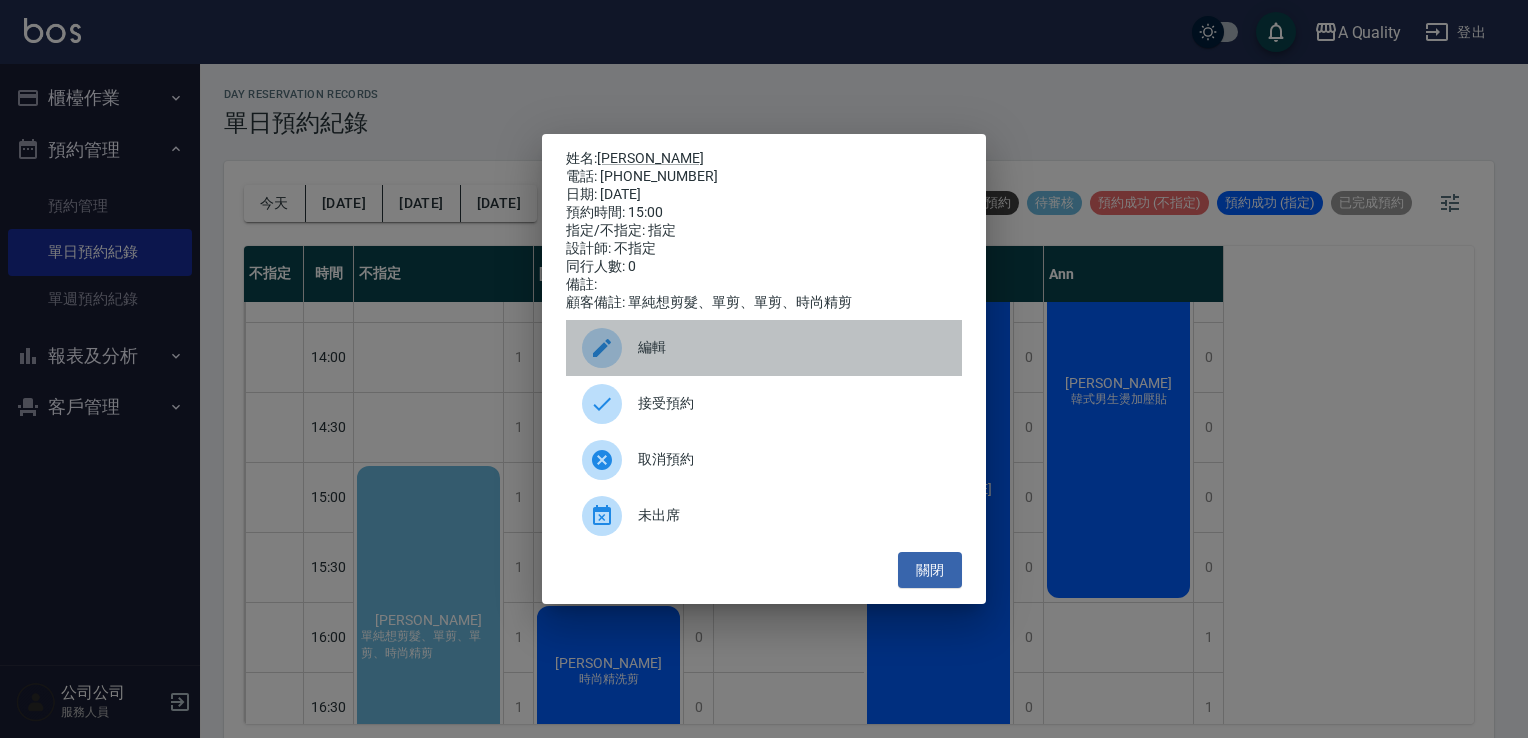 click at bounding box center (602, 348) 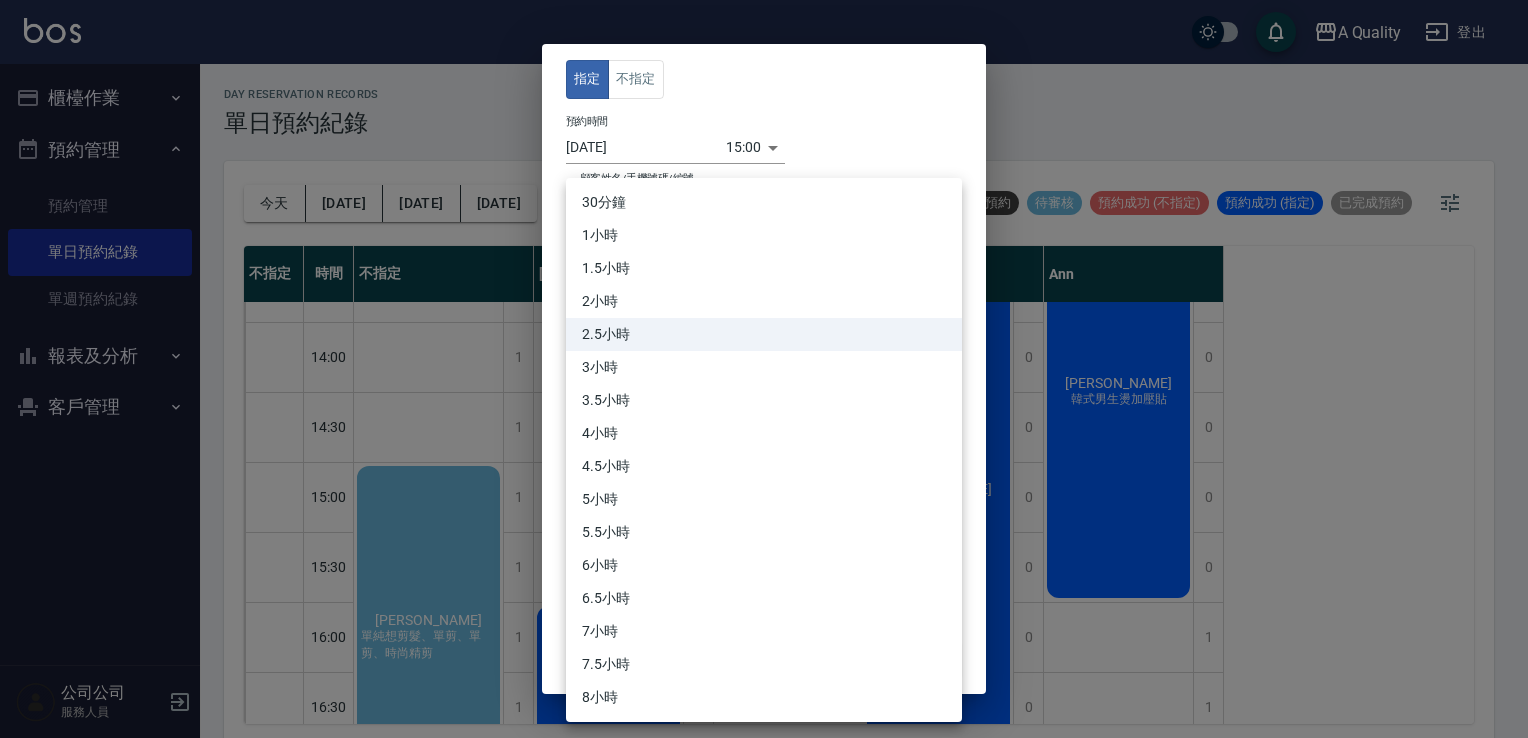 click on "A Quality 登出 櫃檯作業 打帳單 帳單列表 營業儀表板 現金收支登錄 每日結帳 排班表 現場電腦打卡 預約管理 預約管理 單日預約紀錄 單週預約紀錄 報表及分析 報表目錄 店家日報表 互助日報表 互助排行榜 互助點數明細 設計師日報表 設計師業績分析表 設計師排行榜 店販抽成明細 每日非現金明細 客戶管理 客戶列表 卡券管理 入金管理 公司公司 服務人員 day Reservation records 單日預約紀錄 今天 明天 後天 2025/07/11 不可預約 待審核 預約成功 (不指定) 預約成功 (指定) 已完成預約 不指定 時間 不指定 Taylor Quincy Ann 11:00 11:30 12:00 12:30 13:00 13:30 14:00 14:30 15:00 15:30 16:00 16:30 17:00 17:30 18:00 18:30 19:00 19:30 20:00 1 1 1 1 1 1 1 1 1 1 1 1 1 1 1 1 1 1 1 吳佳縉 單純想剪髮、單剪、單剪、時尚精剪  1 1 1 1 1 1 1 1 1 1 0 0 1 1 1 1 1 1 1 梁玉如 時尚精洗剪  0 0 0 0 0 0 0 0 0 0 0 0 1 1 0 0 0 0 0 孫卉彤 單色染 吳維芬 0" at bounding box center [764, 372] 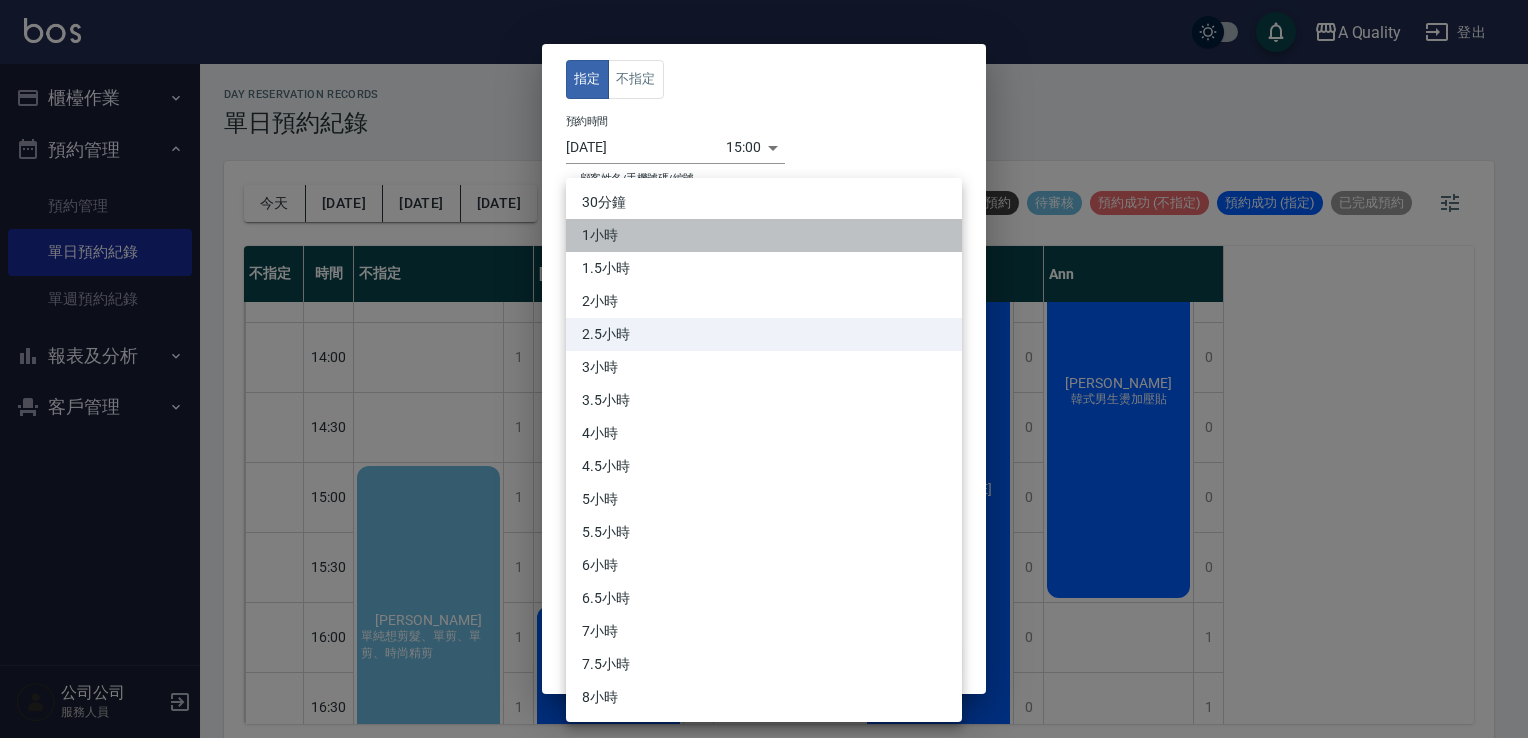 click on "1小時" at bounding box center (764, 235) 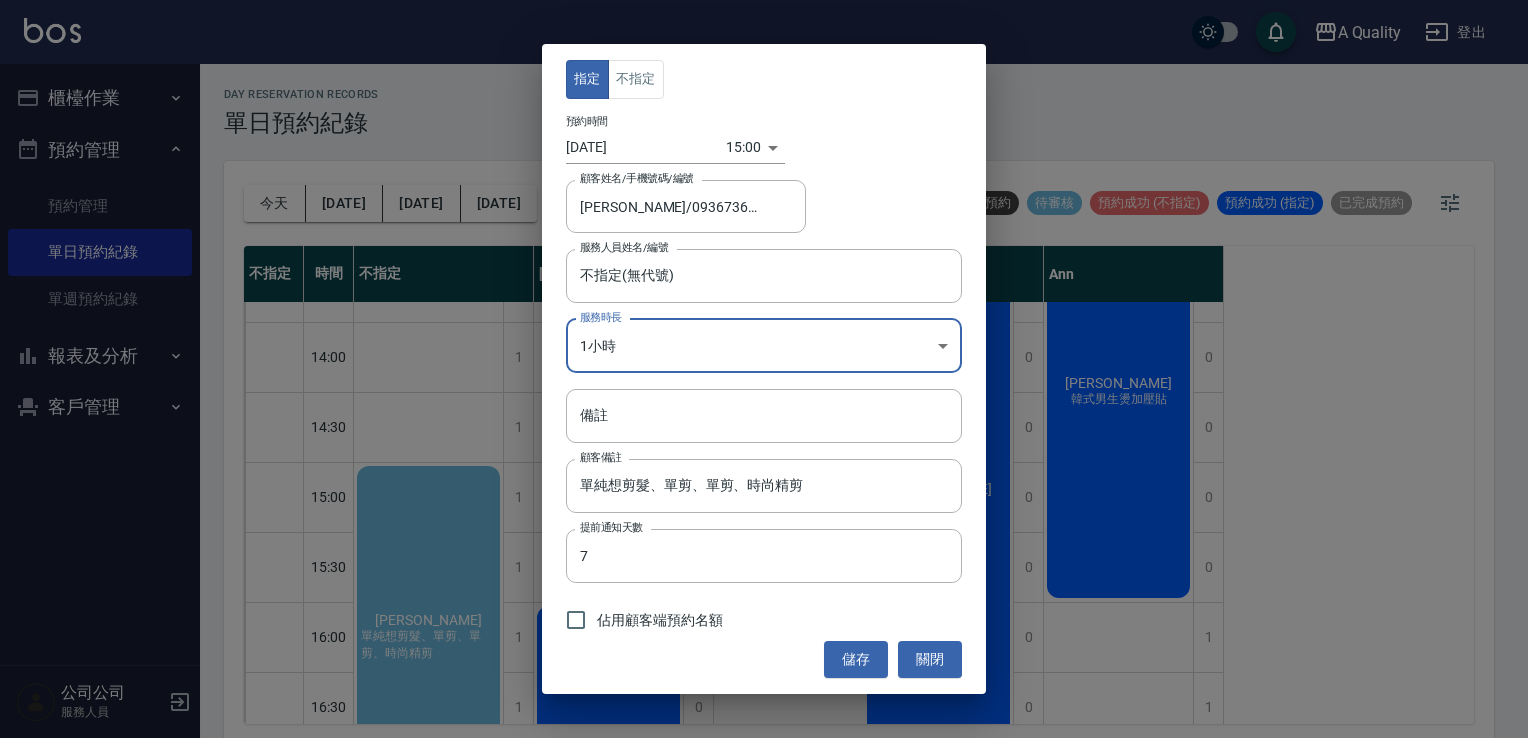 drag, startPoint x: 622, startPoint y: 622, endPoint x: 648, endPoint y: 619, distance: 26.172504 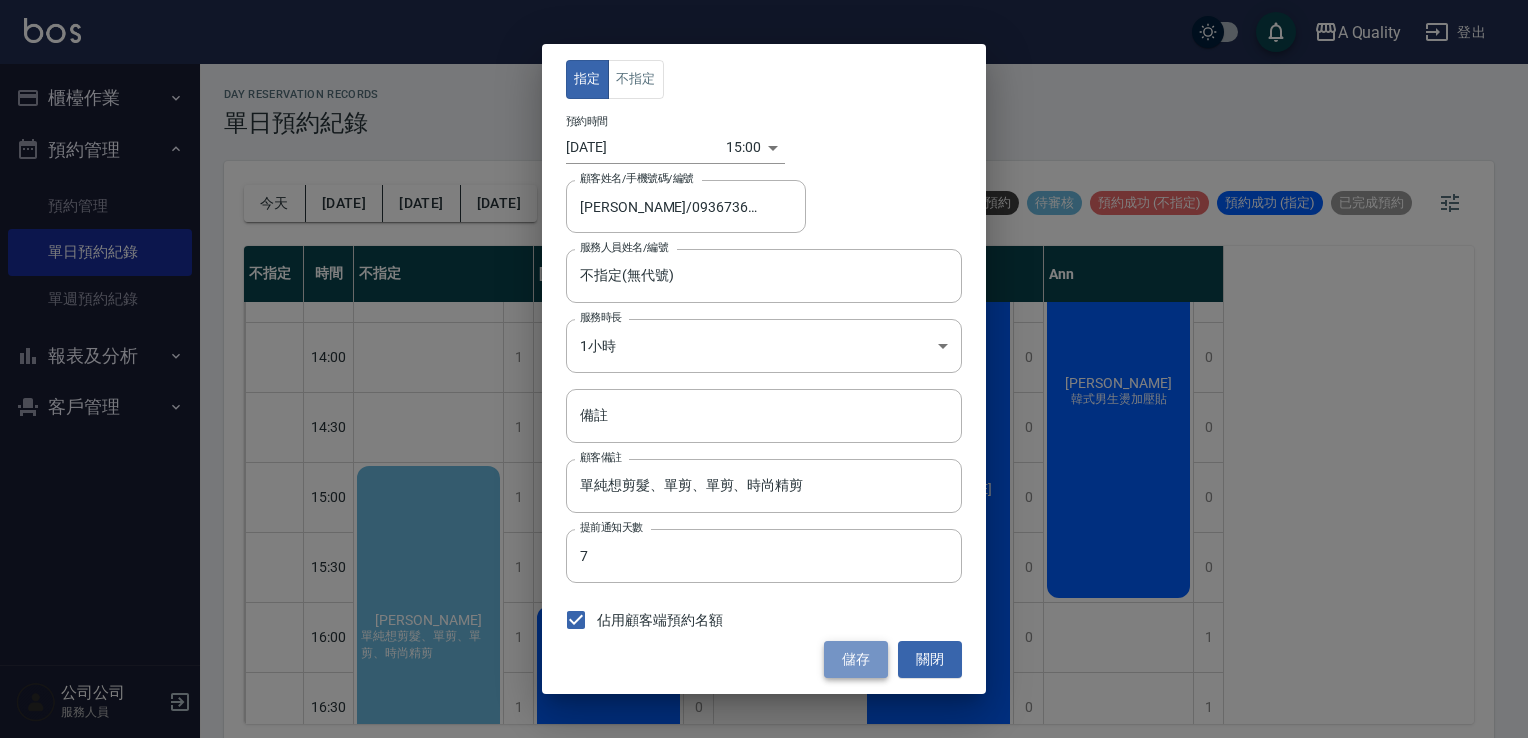 click on "儲存" at bounding box center [856, 659] 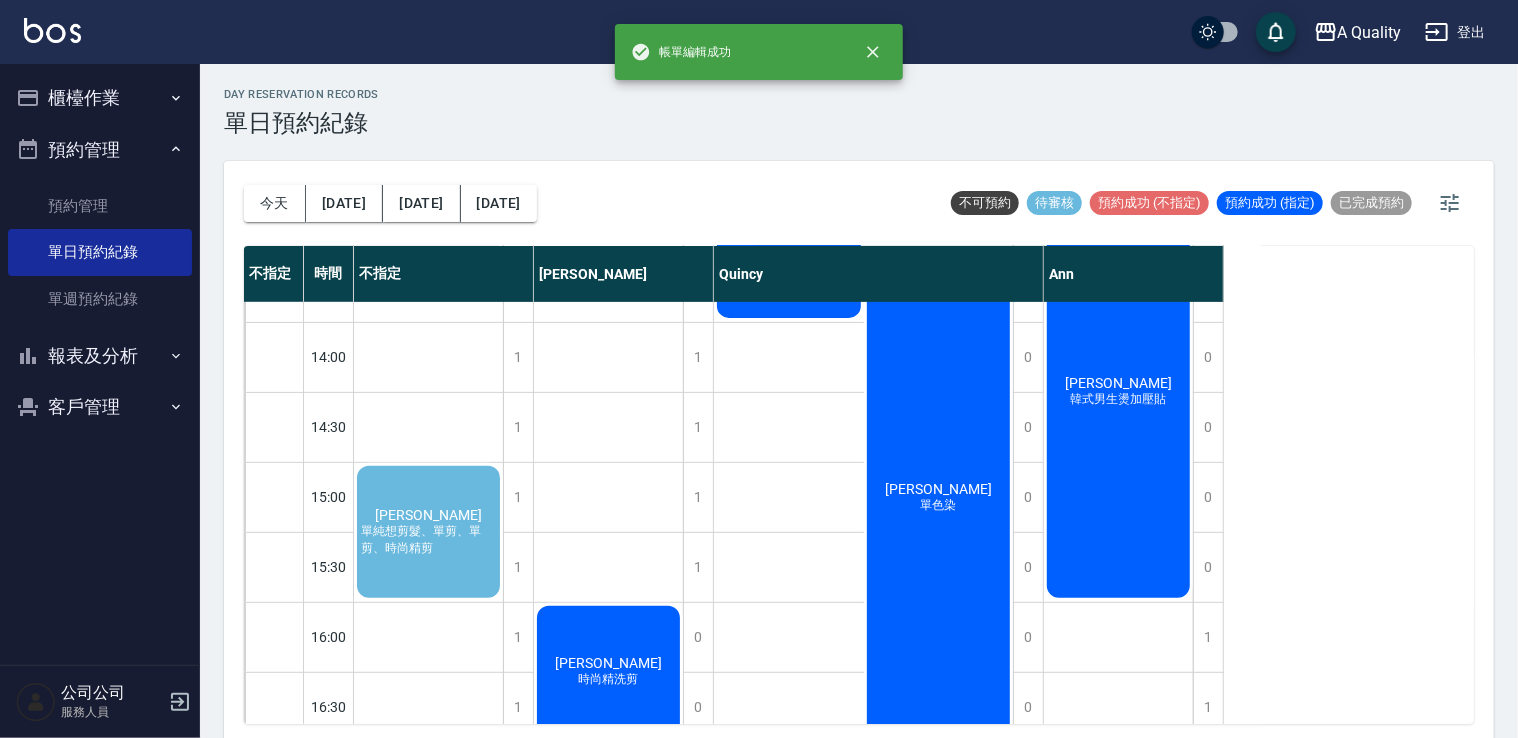 click on "單純想剪髮、單剪、單剪、時尚精剪" at bounding box center [428, 540] 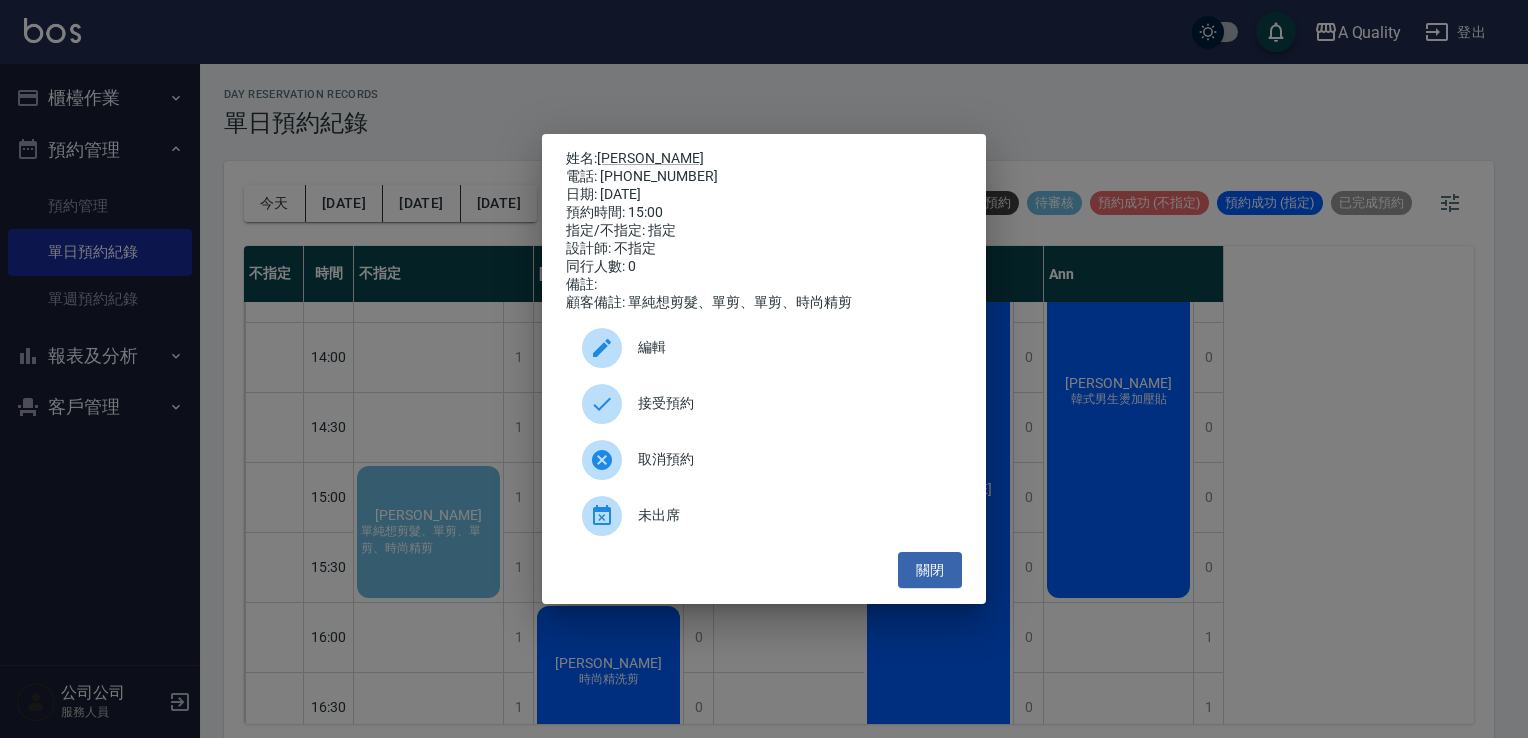 click on "接受預約" at bounding box center [792, 403] 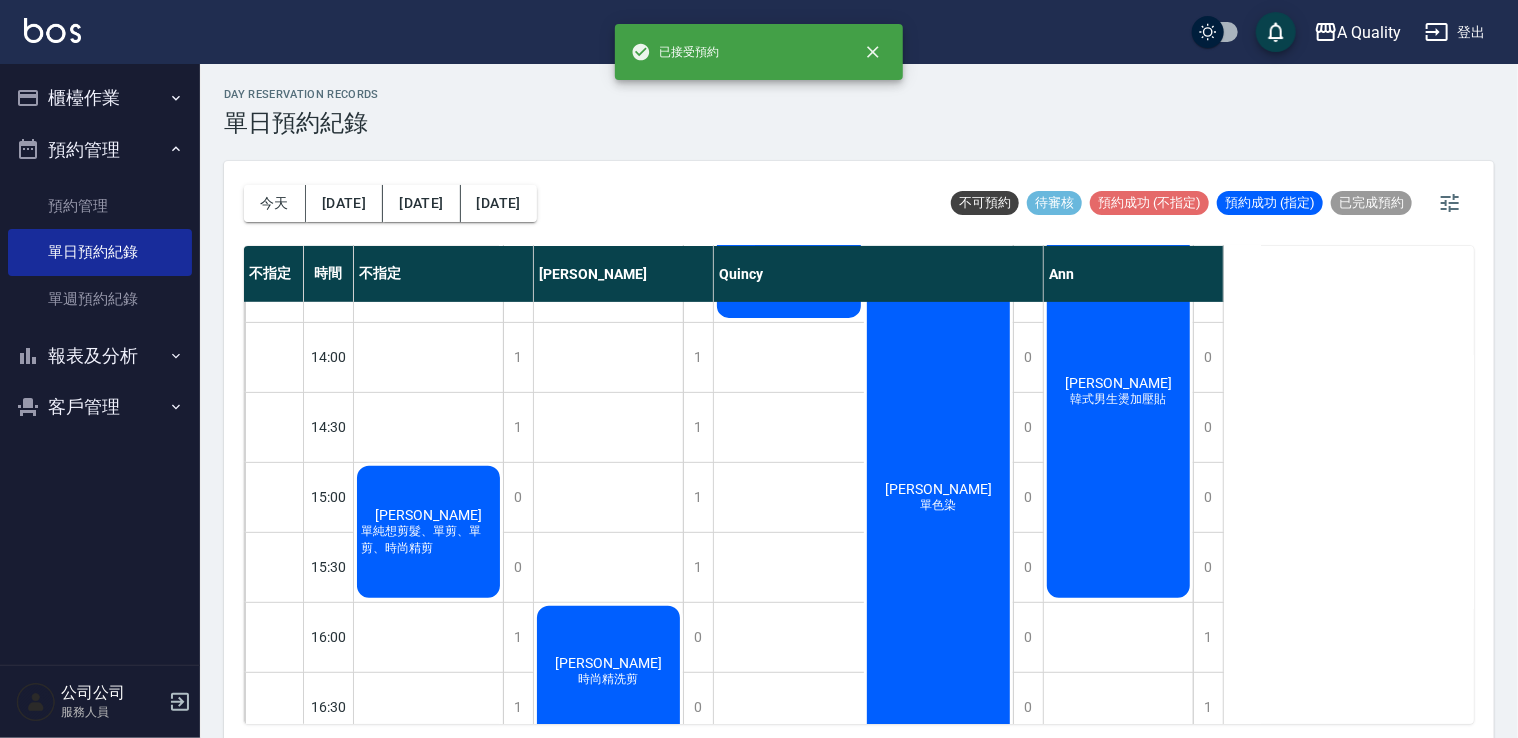 click on "吳佳縉" at bounding box center [428, 515] 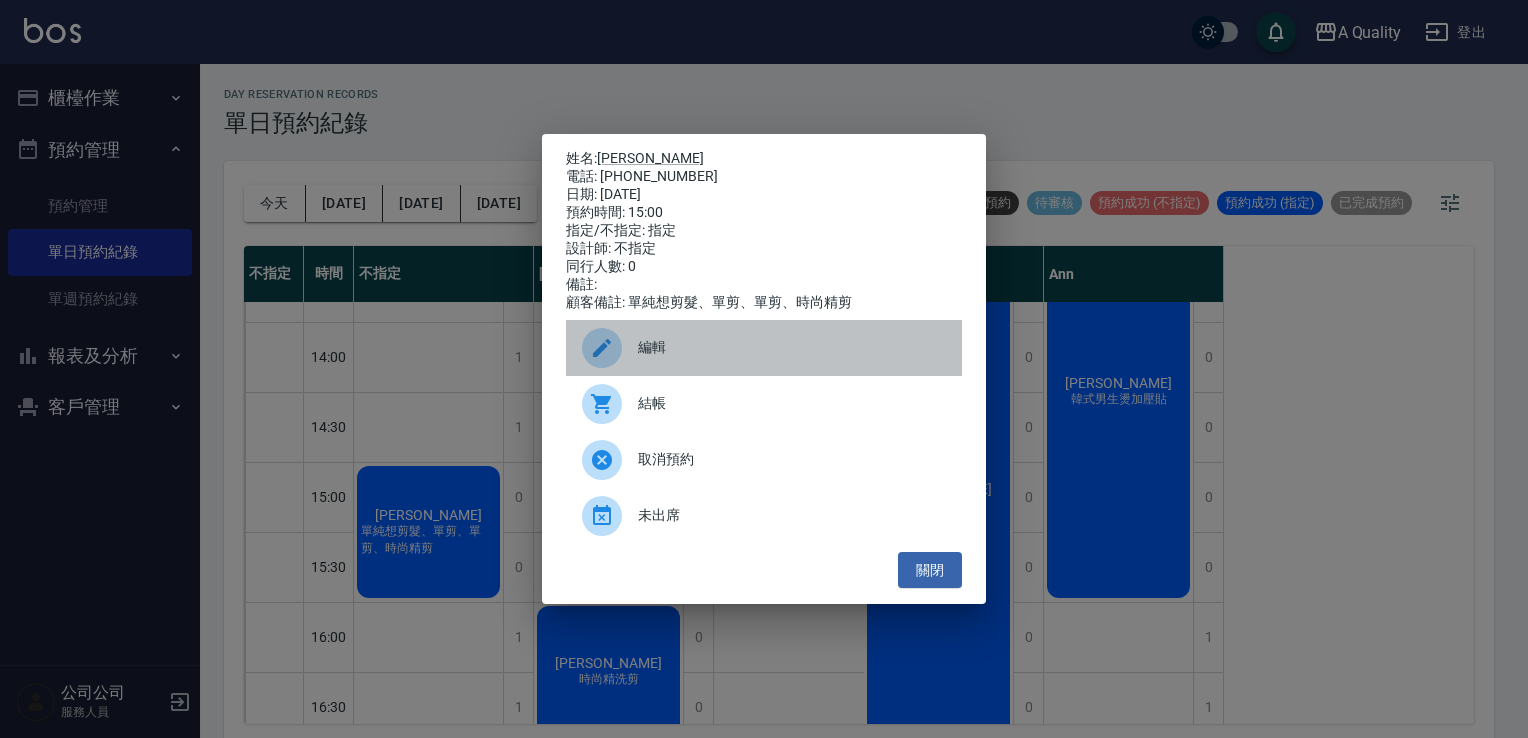click on "編輯" at bounding box center (764, 348) 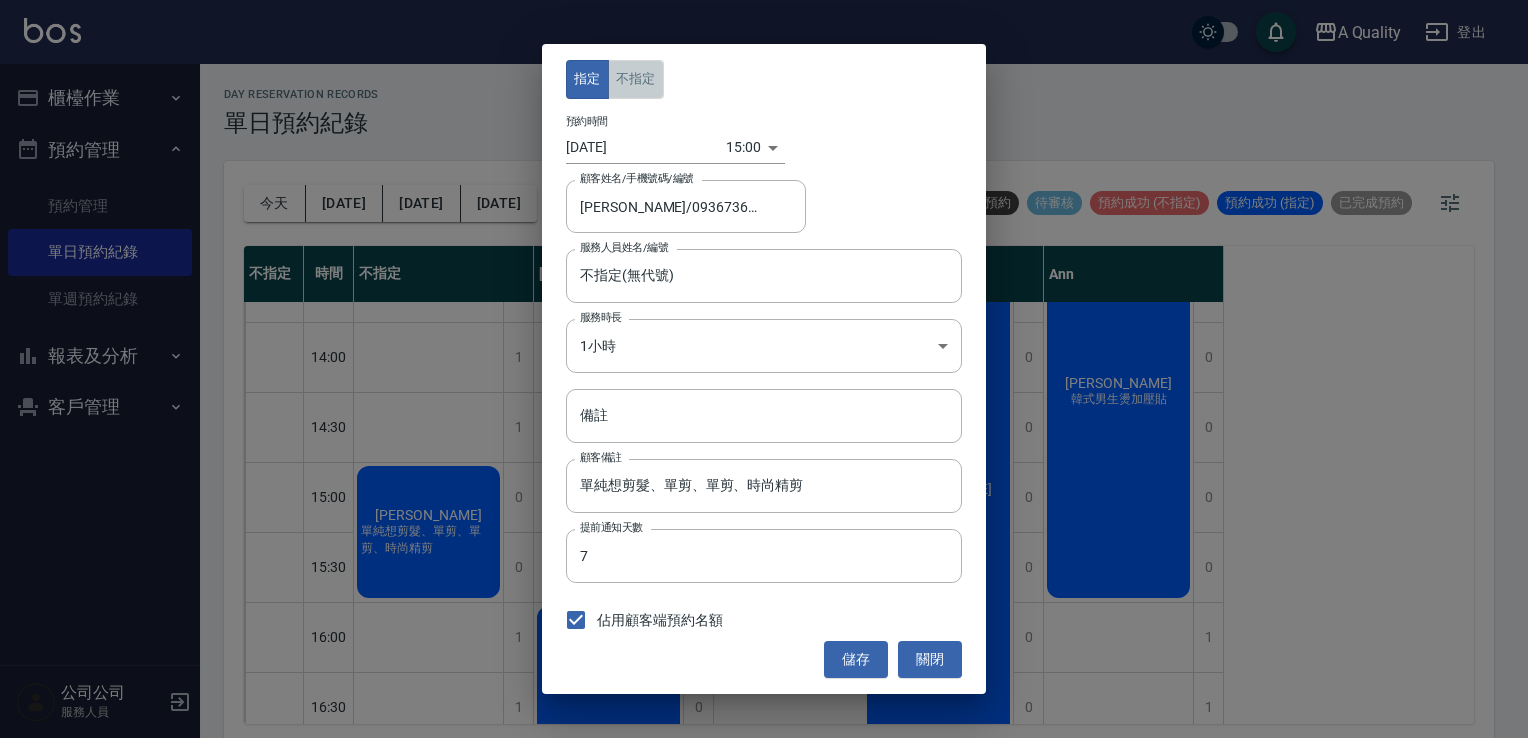 drag, startPoint x: 641, startPoint y: 78, endPoint x: 710, endPoint y: 201, distance: 141.0319 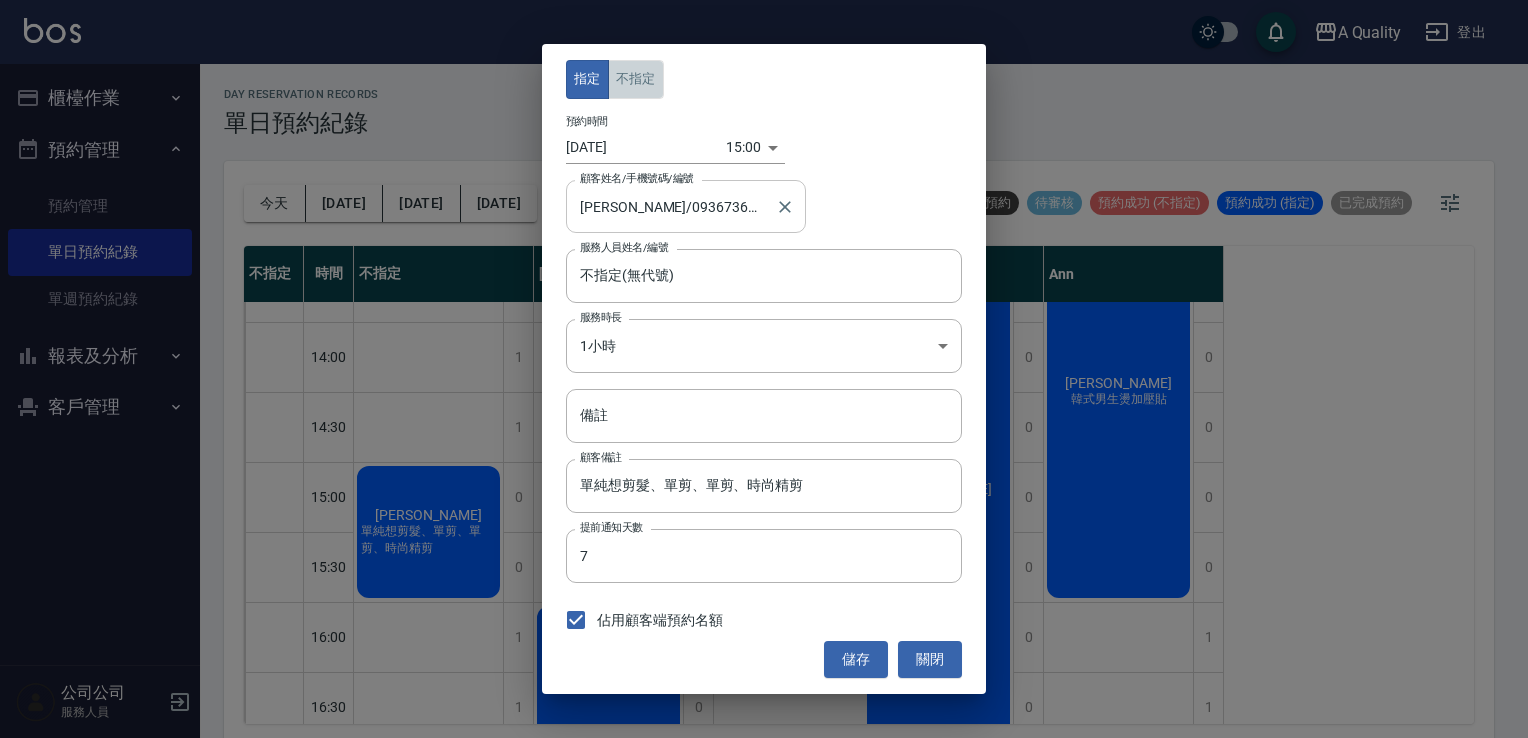 click on "不指定" at bounding box center (636, 79) 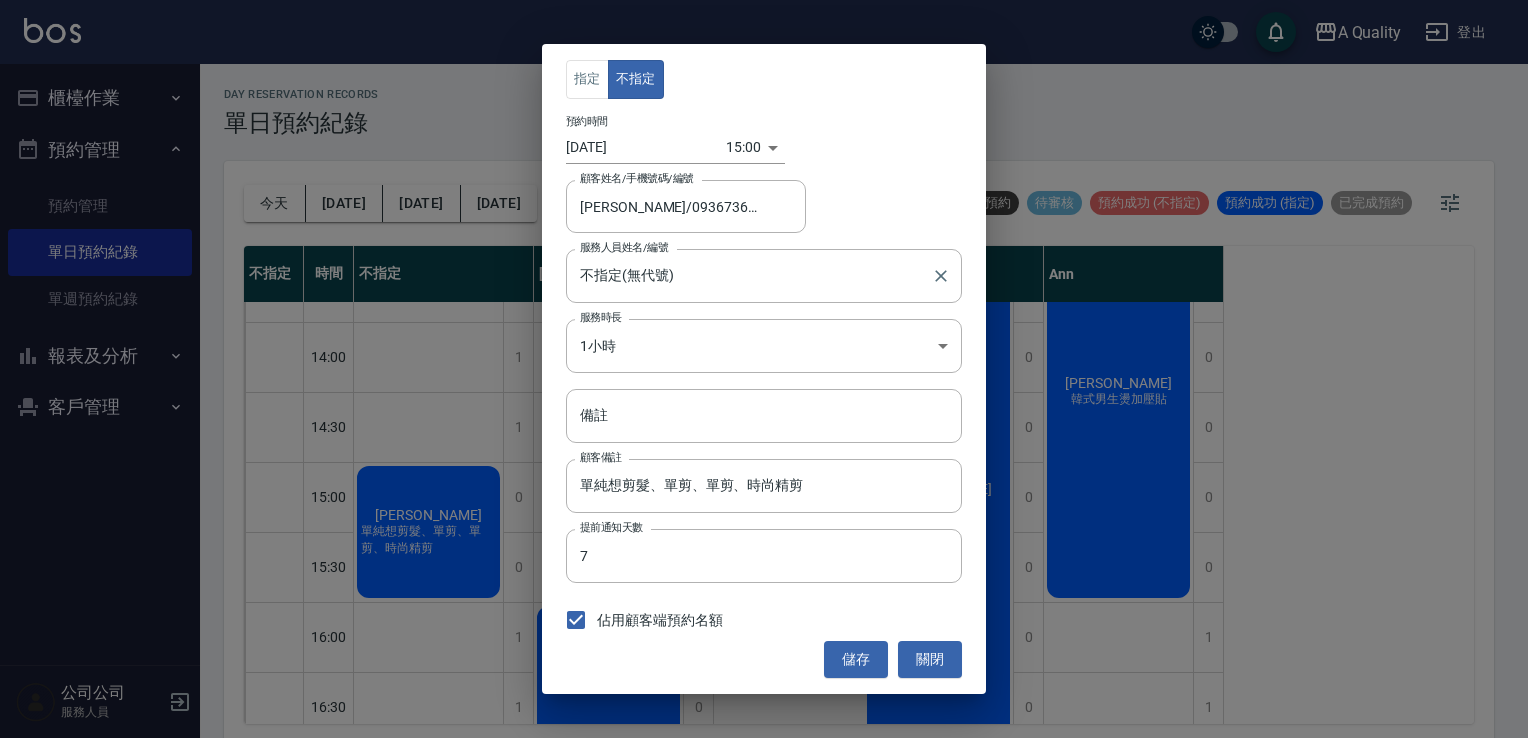 click on "服務人員姓名/編號" at bounding box center (624, 247) 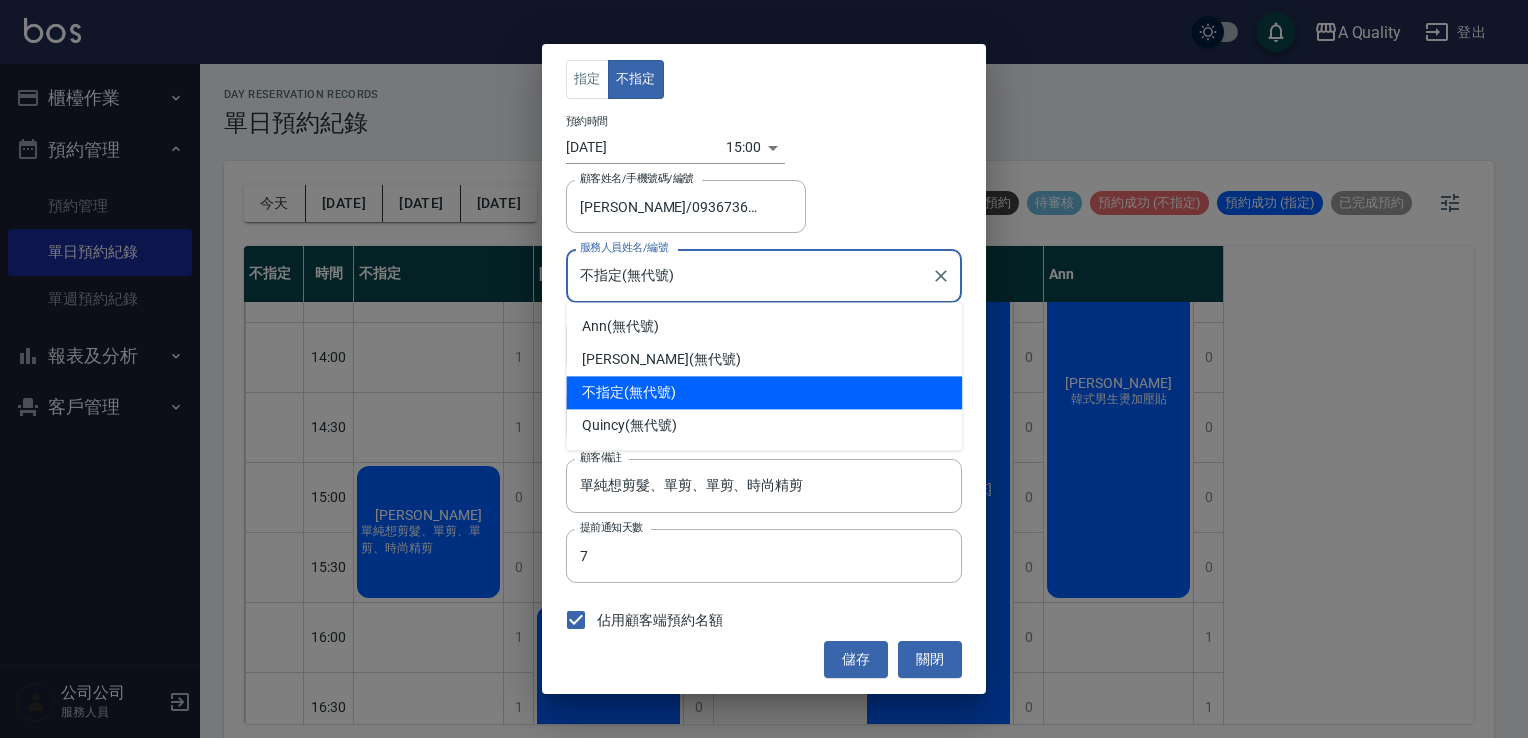 click on "不指定(無代號)" at bounding box center [749, 275] 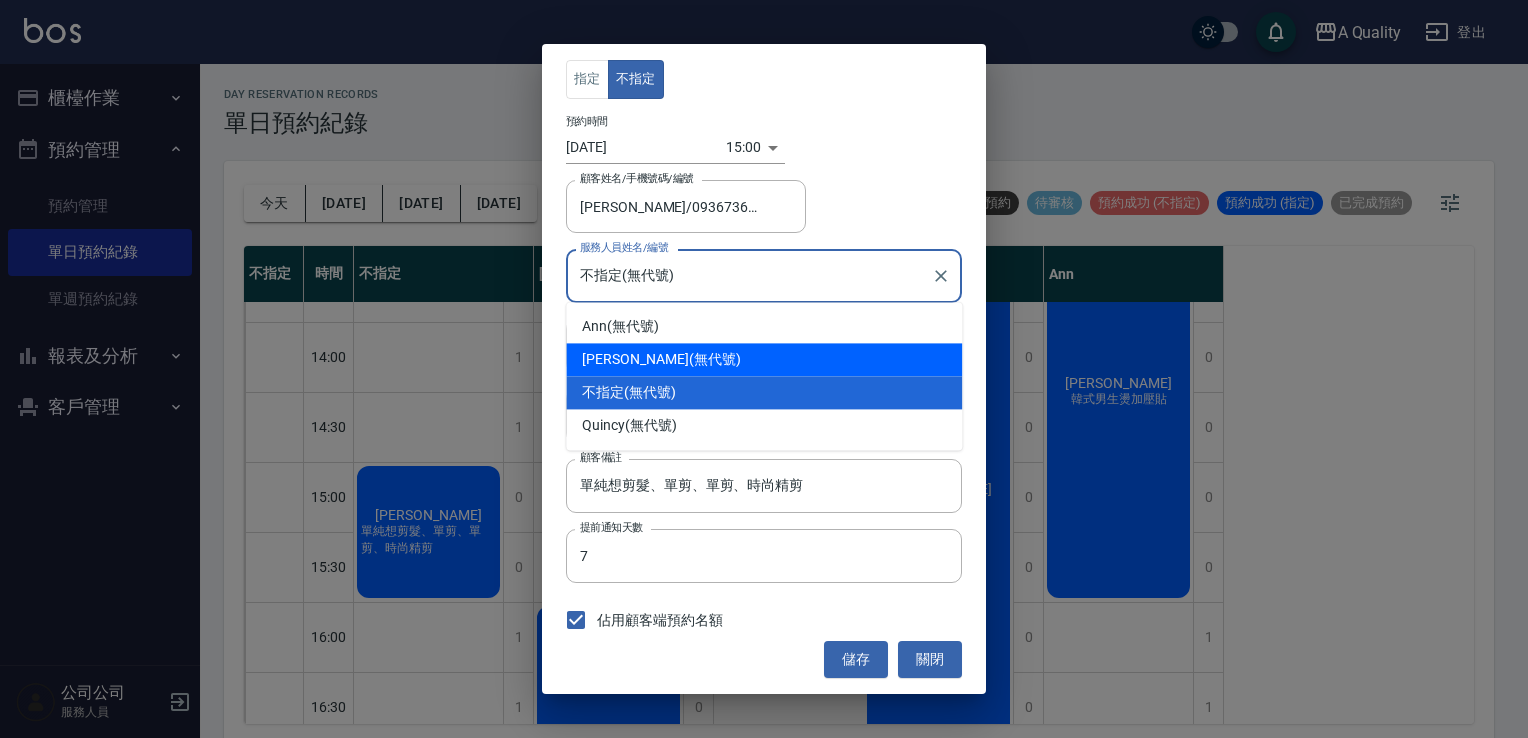 click on "Taylor (無代號)" at bounding box center (764, 359) 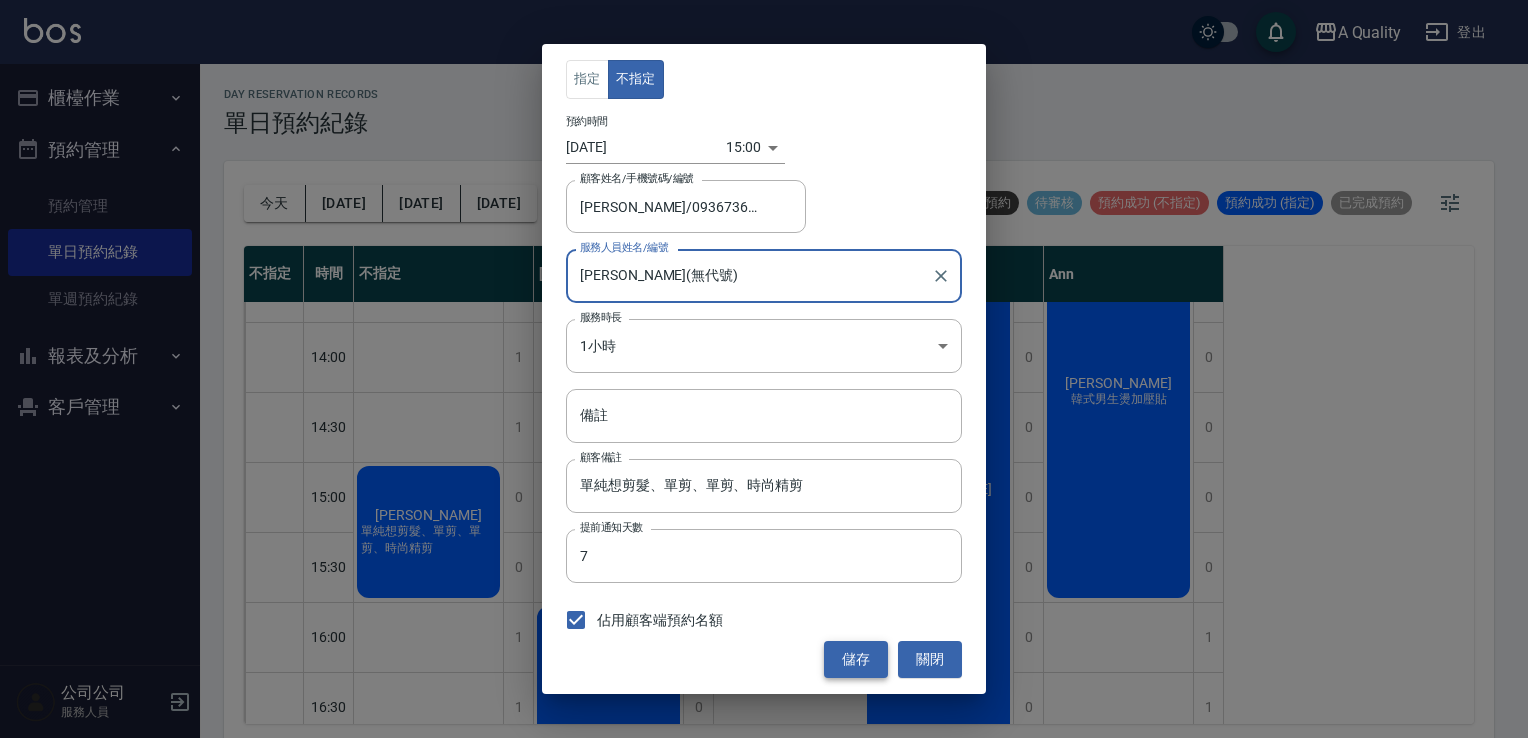 click on "儲存" at bounding box center [856, 659] 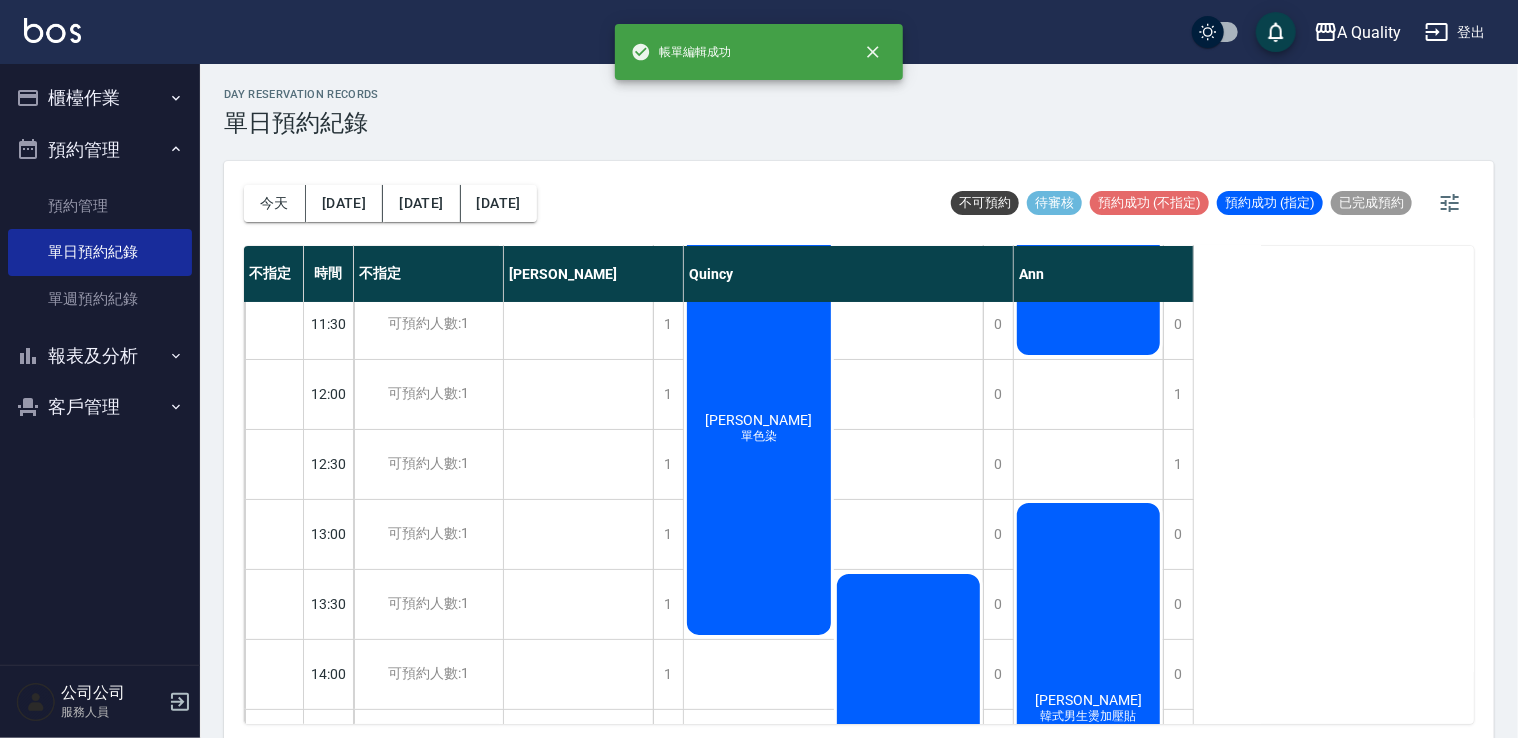 scroll, scrollTop: 0, scrollLeft: 0, axis: both 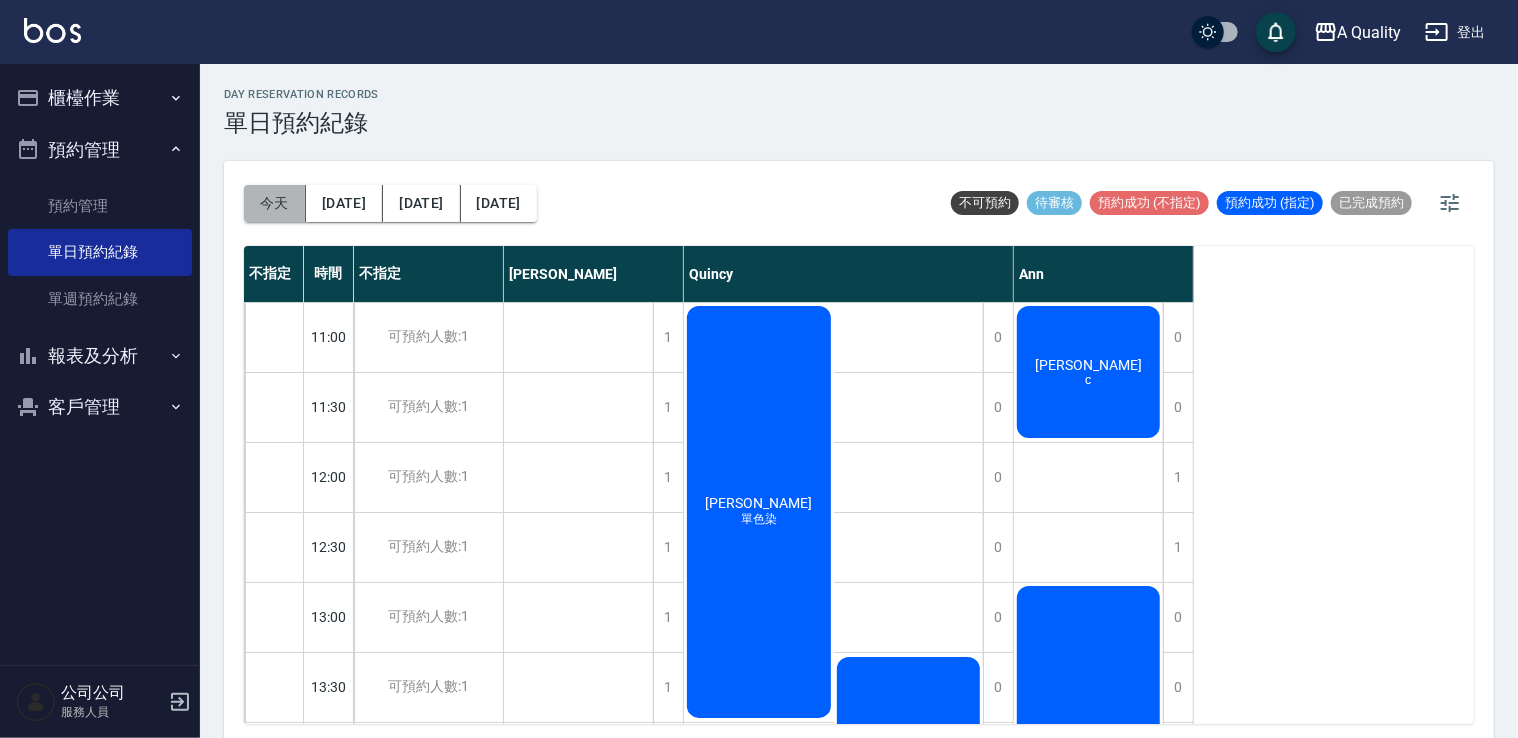 click on "今天" at bounding box center (275, 203) 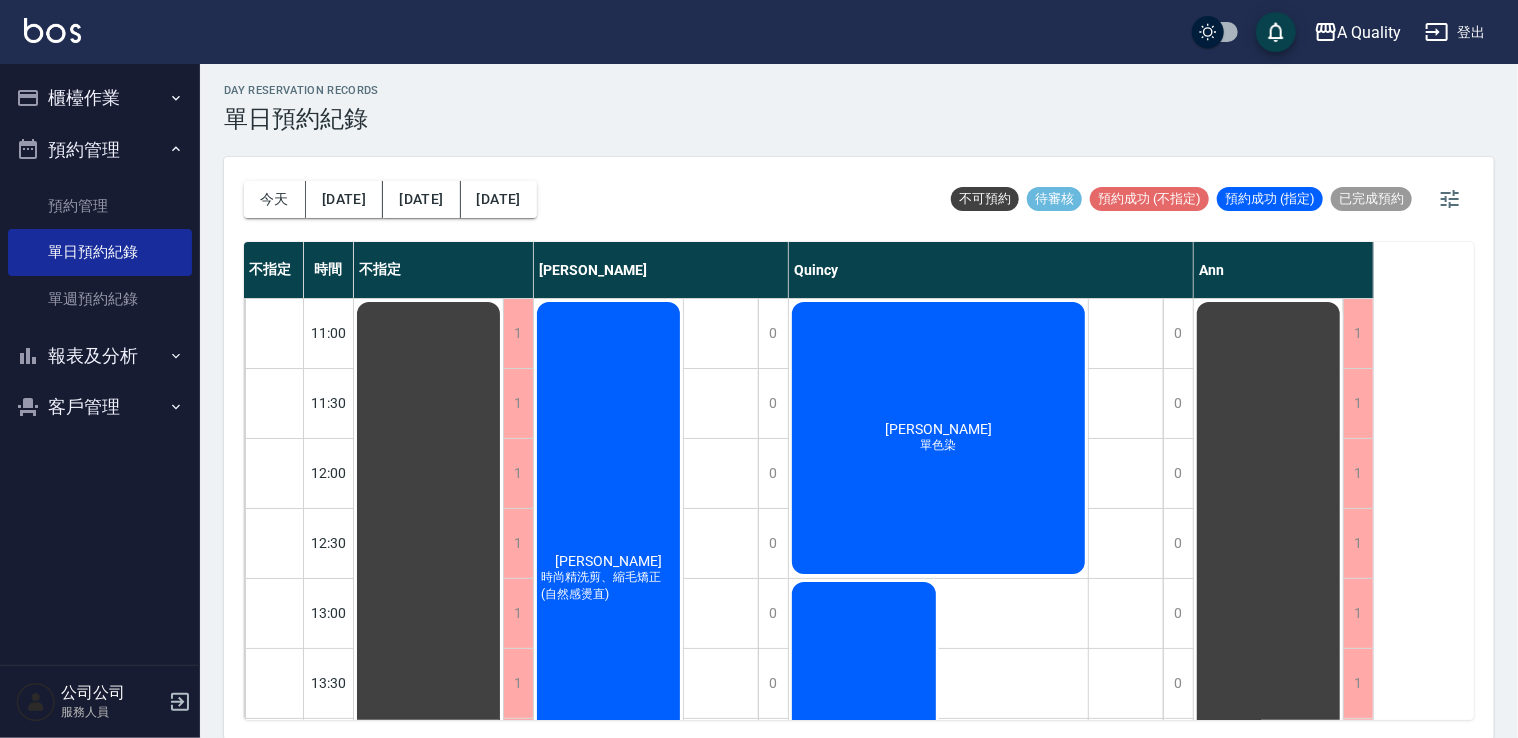scroll, scrollTop: 5, scrollLeft: 0, axis: vertical 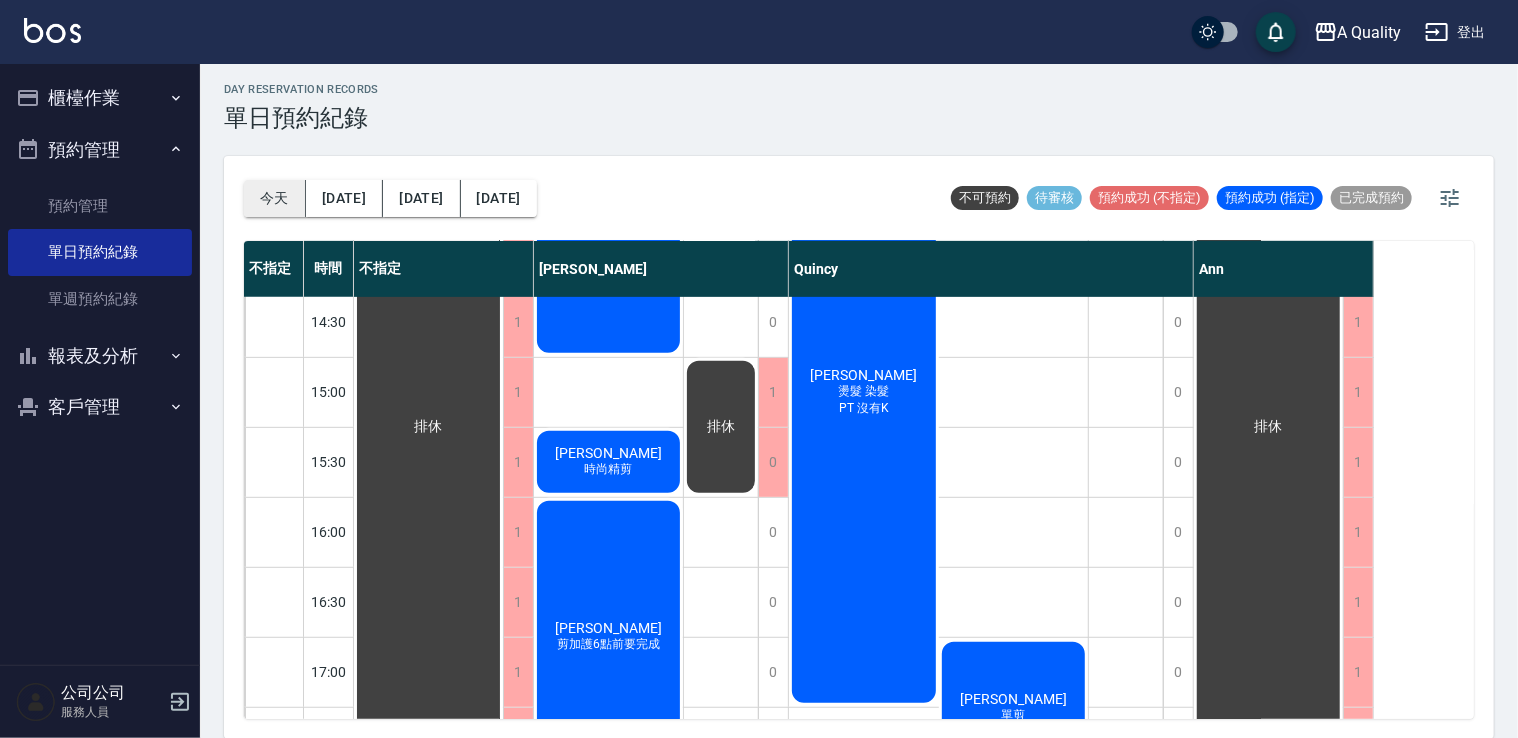 click on "今天" at bounding box center [275, 198] 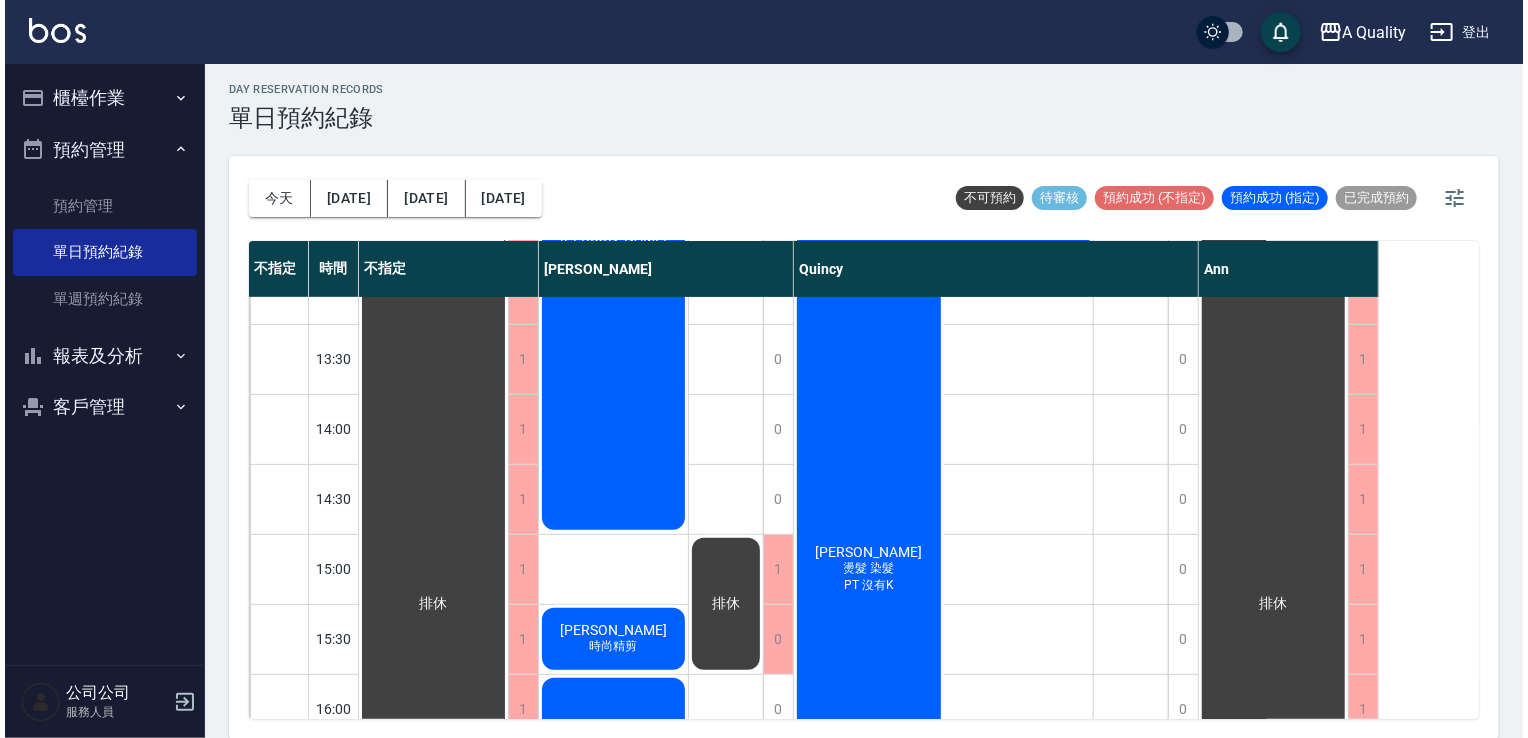 scroll, scrollTop: 0, scrollLeft: 0, axis: both 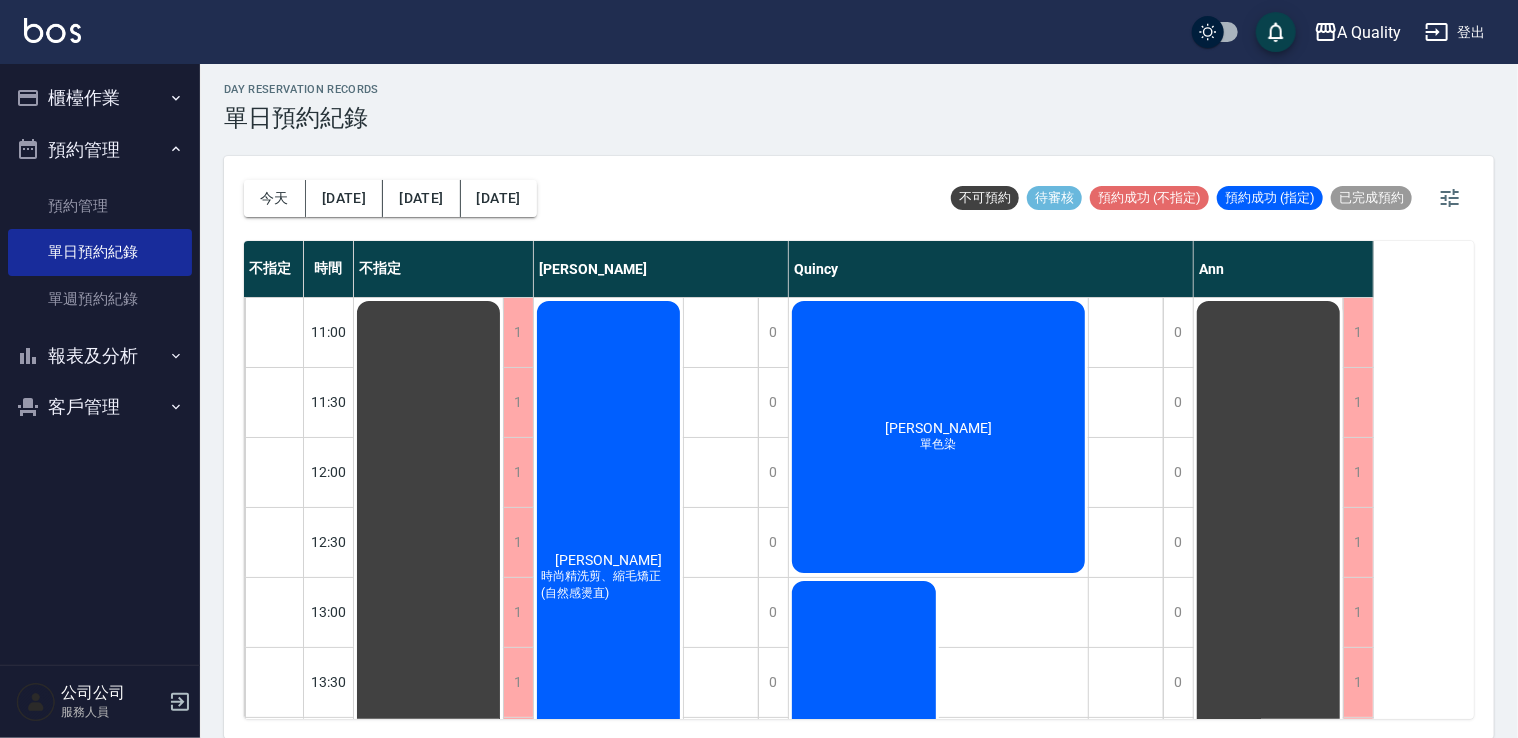 click on "[PERSON_NAME]" at bounding box center [429, 927] 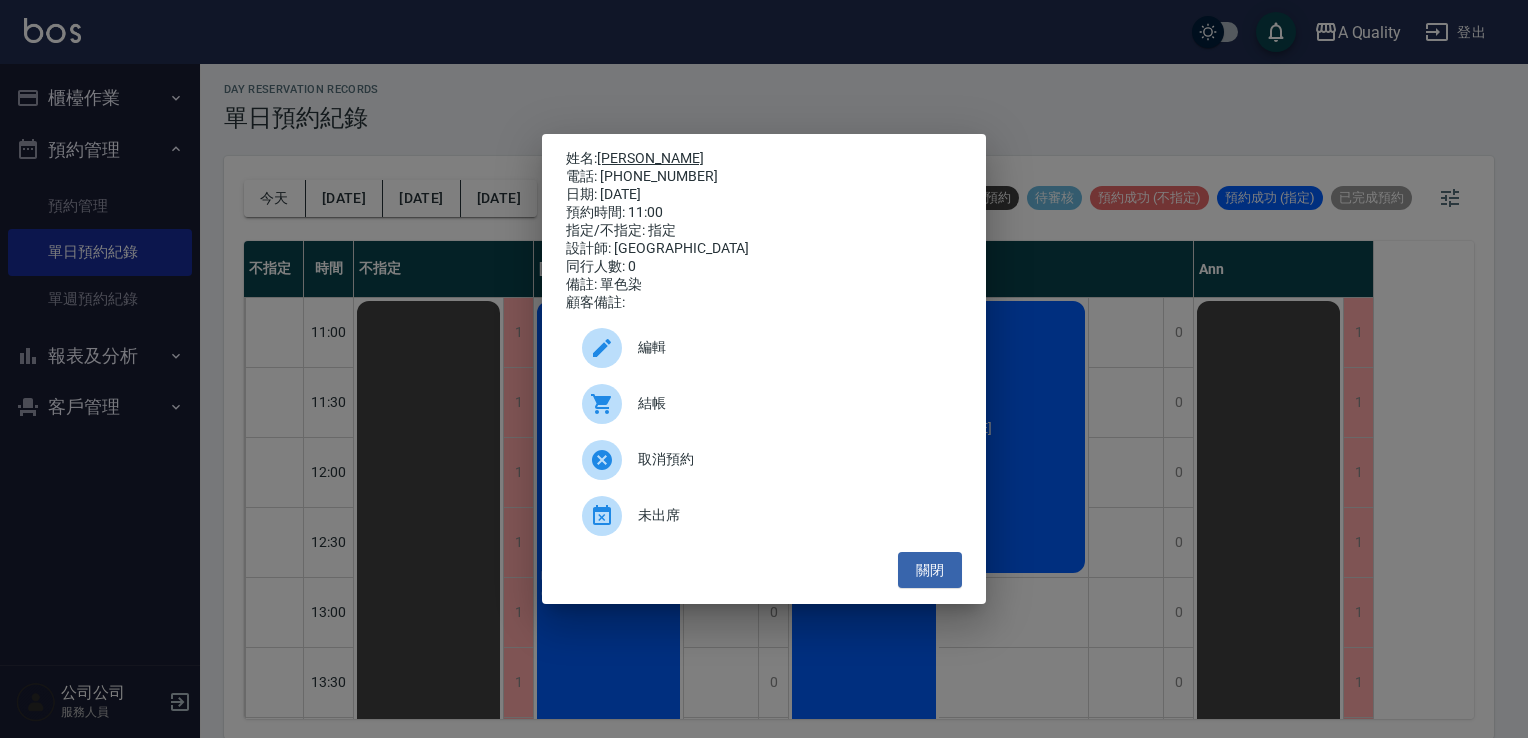 click on "[PERSON_NAME]" at bounding box center (650, 158) 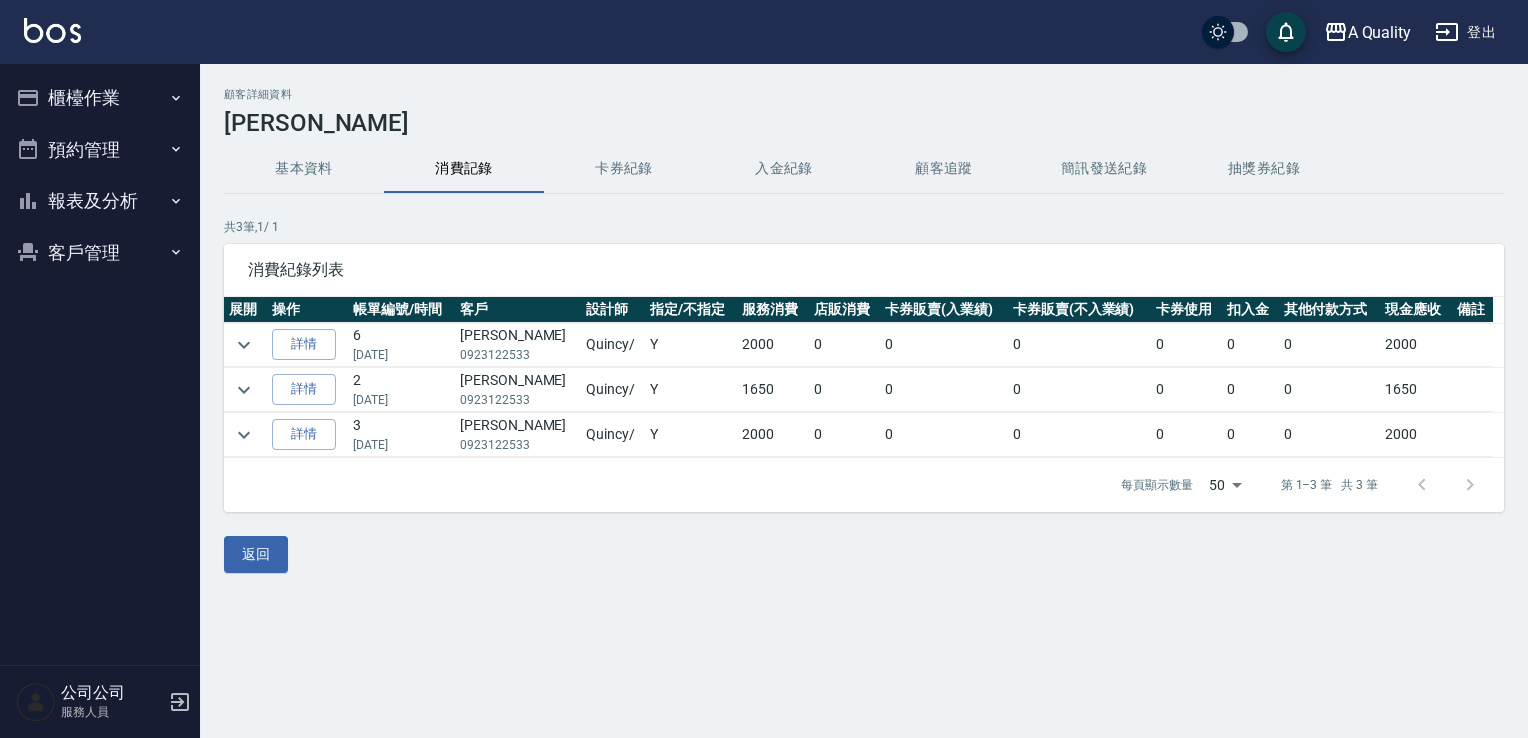 scroll, scrollTop: 0, scrollLeft: 0, axis: both 